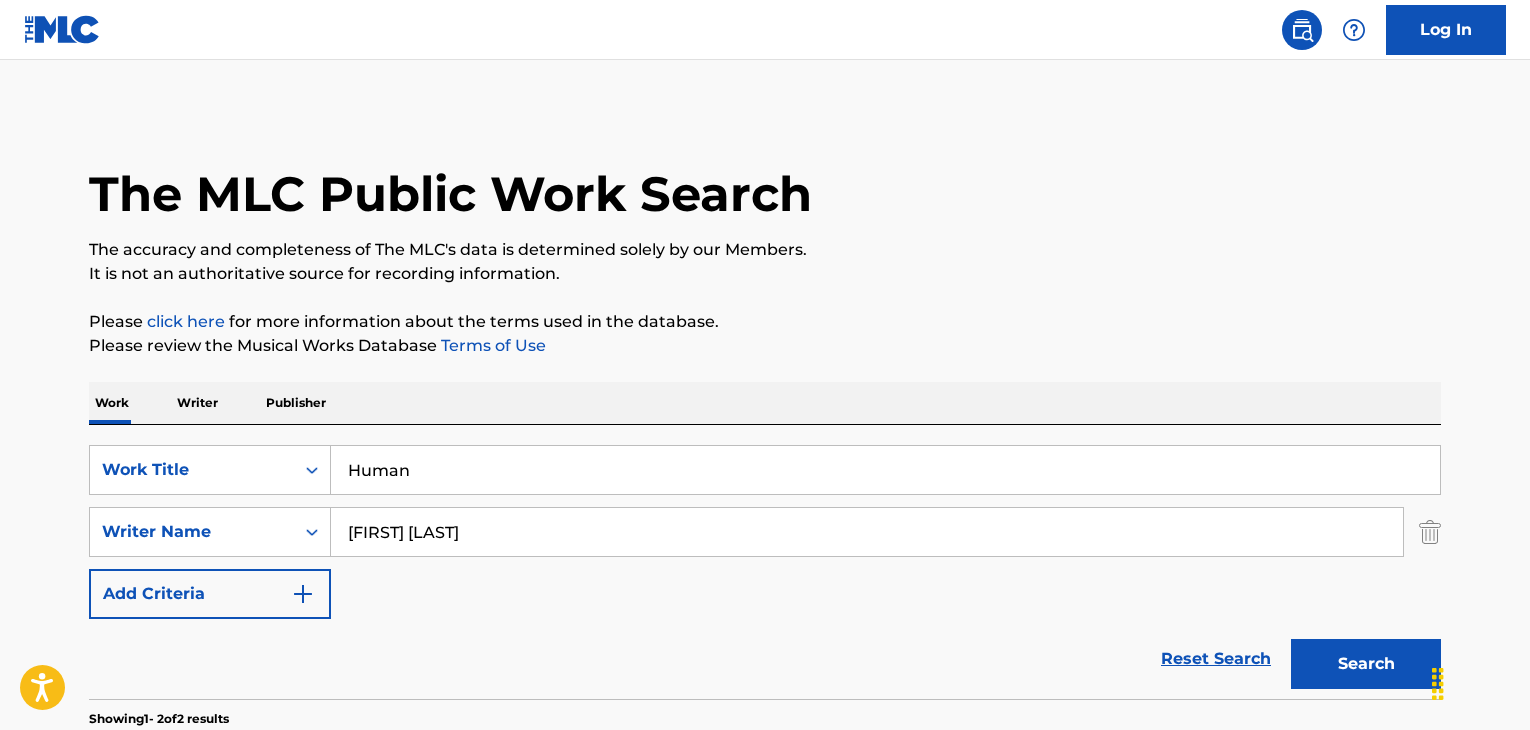 scroll, scrollTop: 338, scrollLeft: 0, axis: vertical 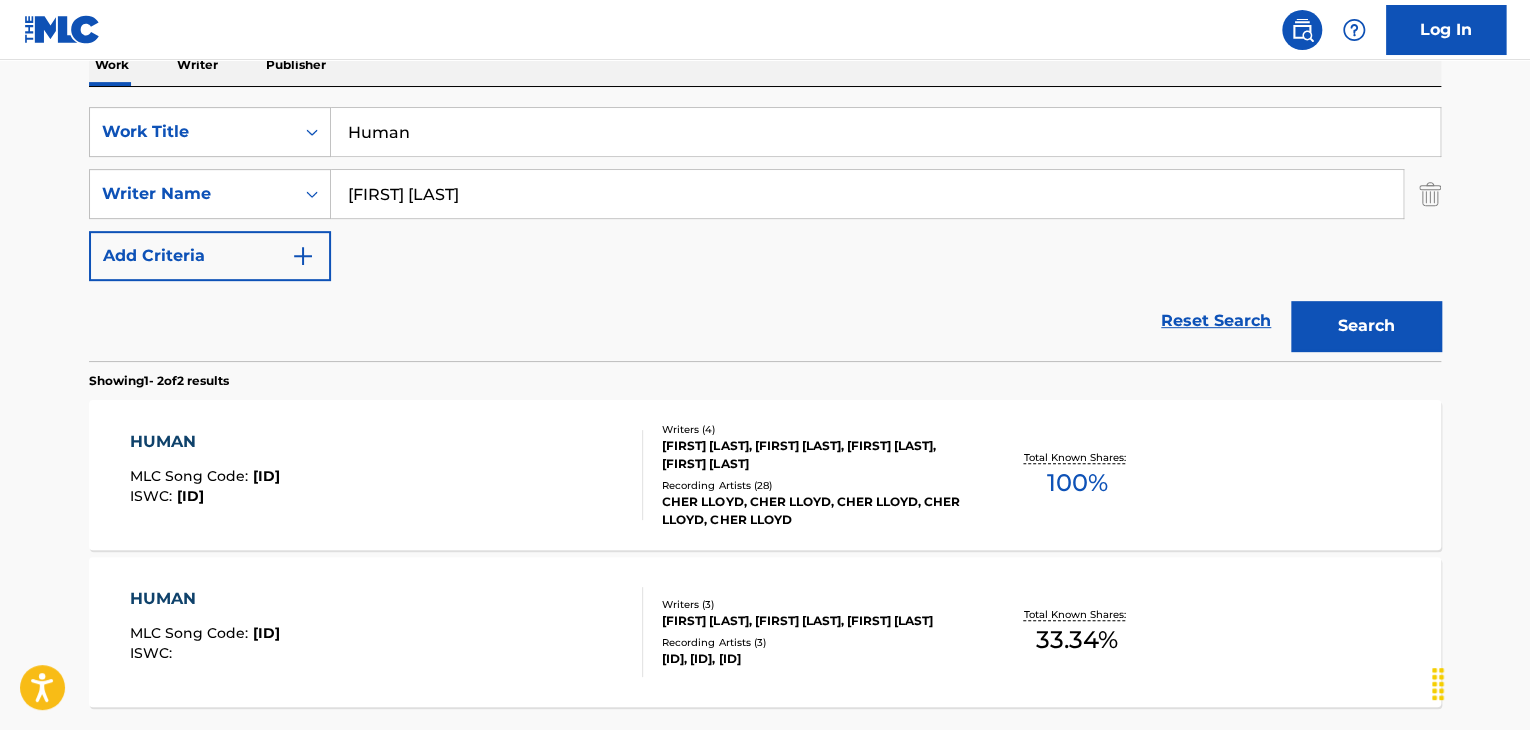 click on "Human" at bounding box center (885, 132) 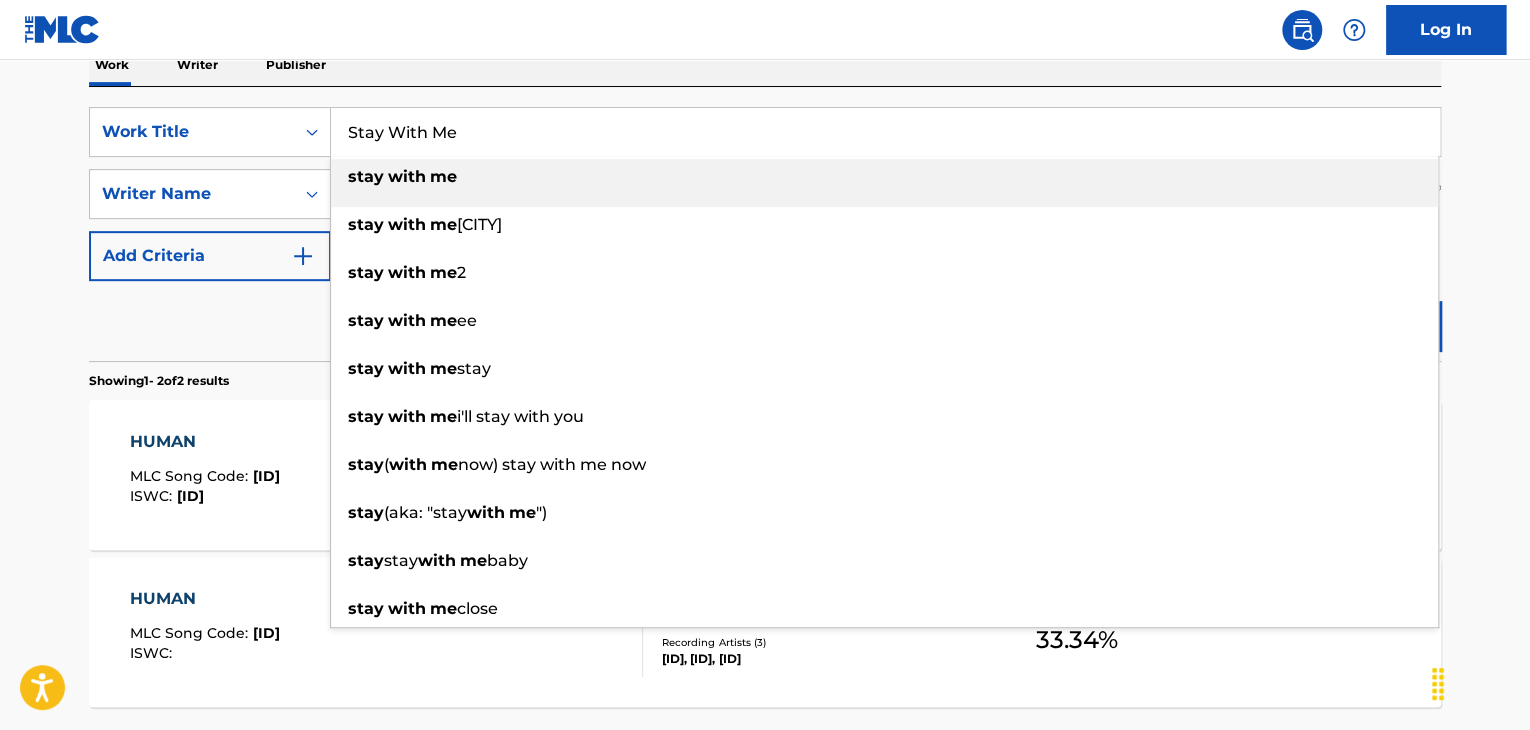 type on "Stay With Me" 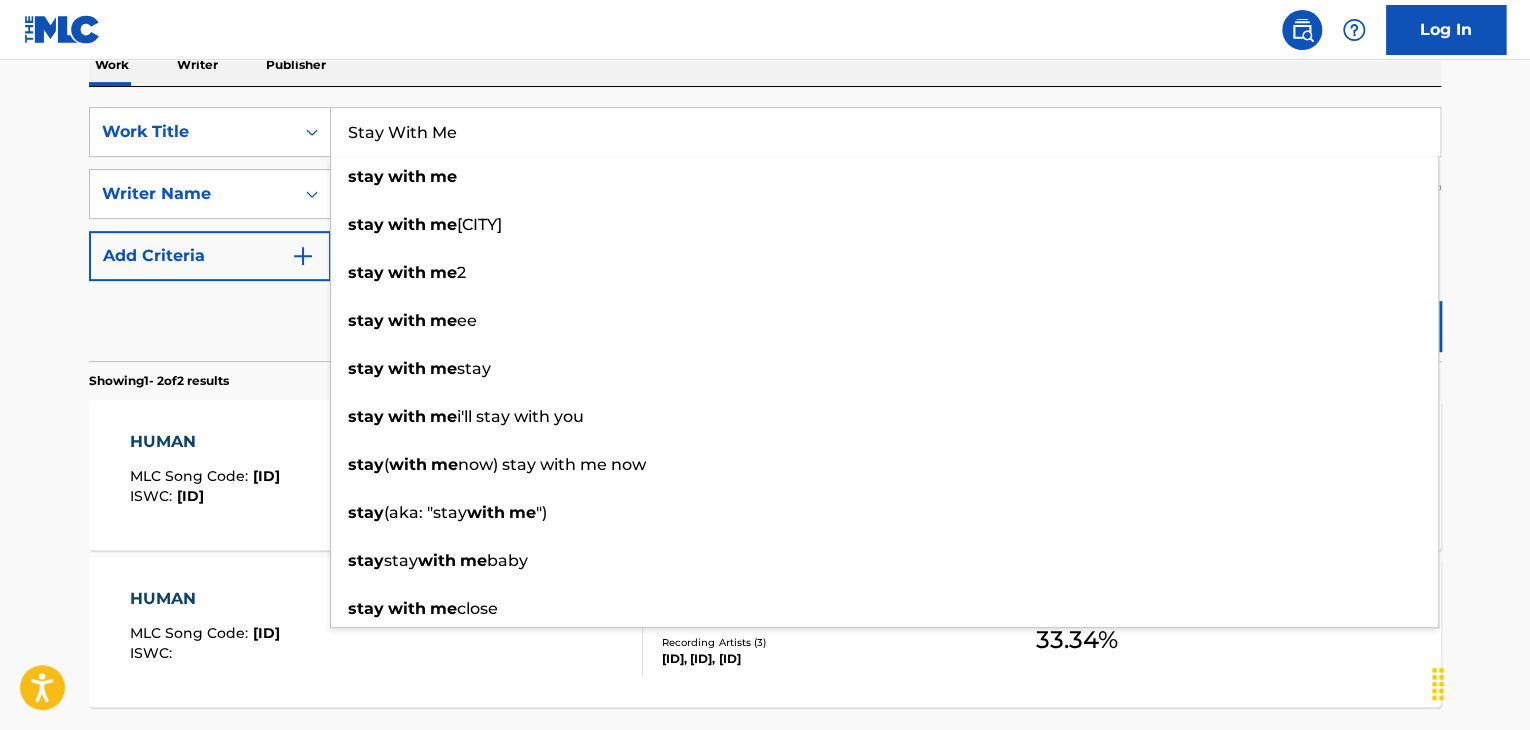 click on "Reset Search Search" at bounding box center (765, 321) 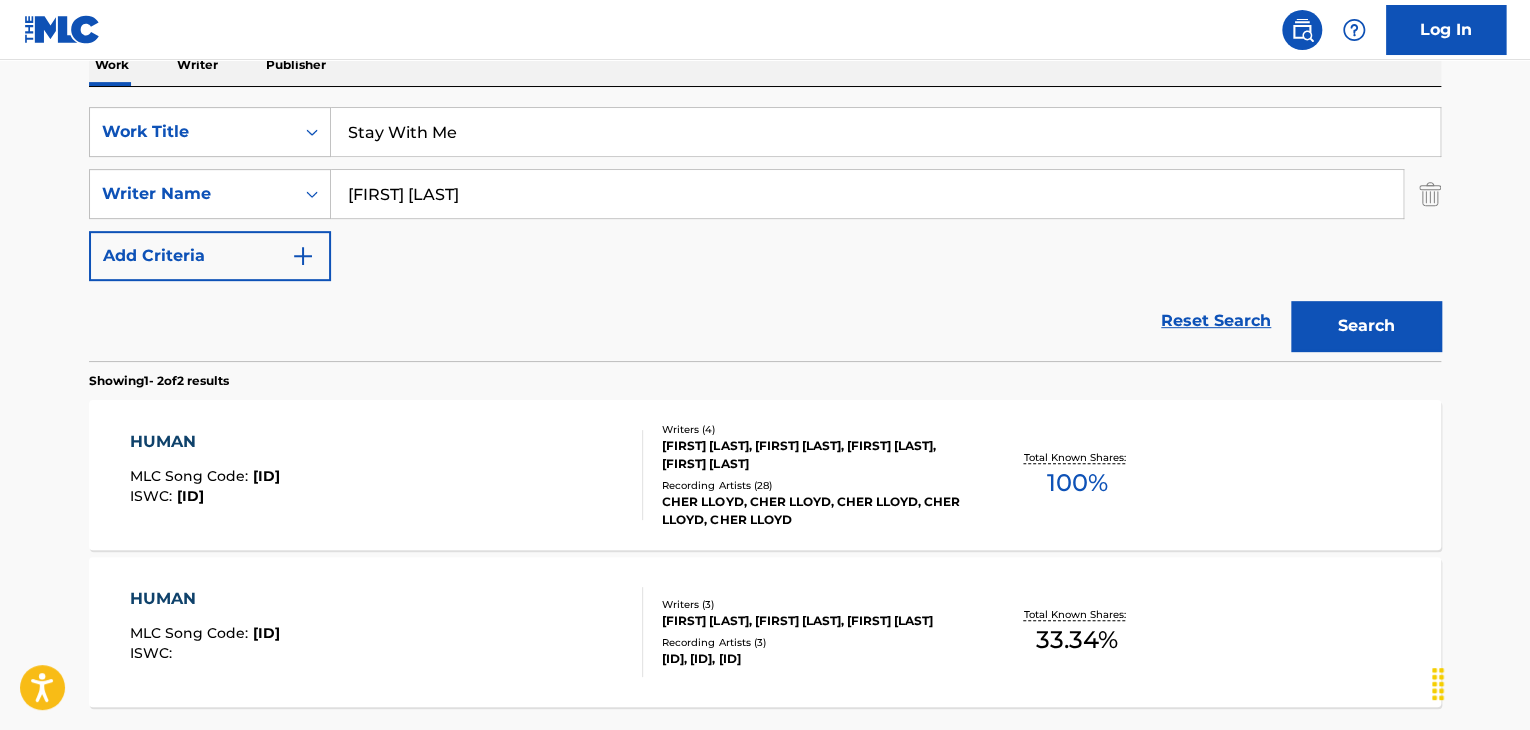 click on "[FIRST] [LAST]" at bounding box center [867, 194] 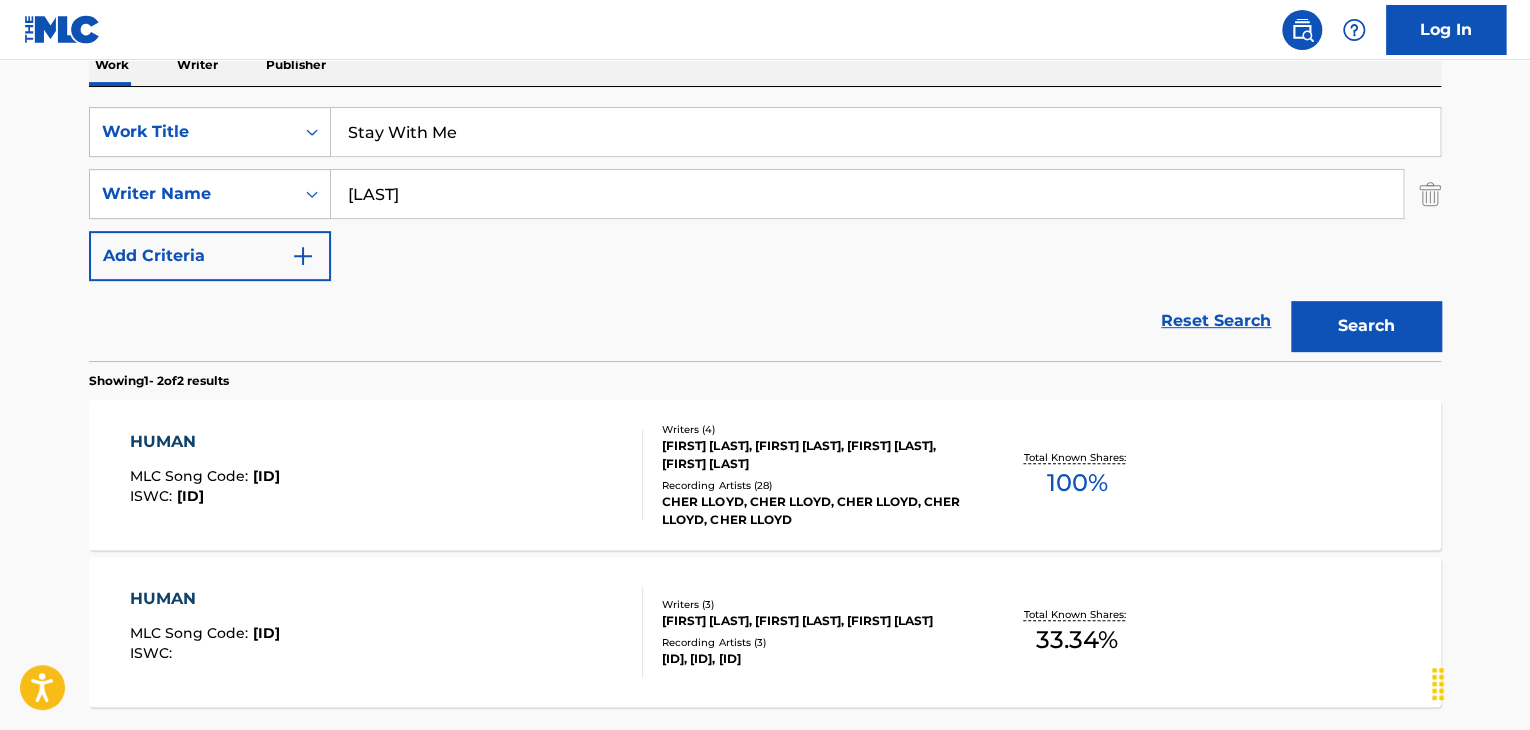 drag, startPoint x: 408, startPoint y: 196, endPoint x: 266, endPoint y: 234, distance: 146.9966 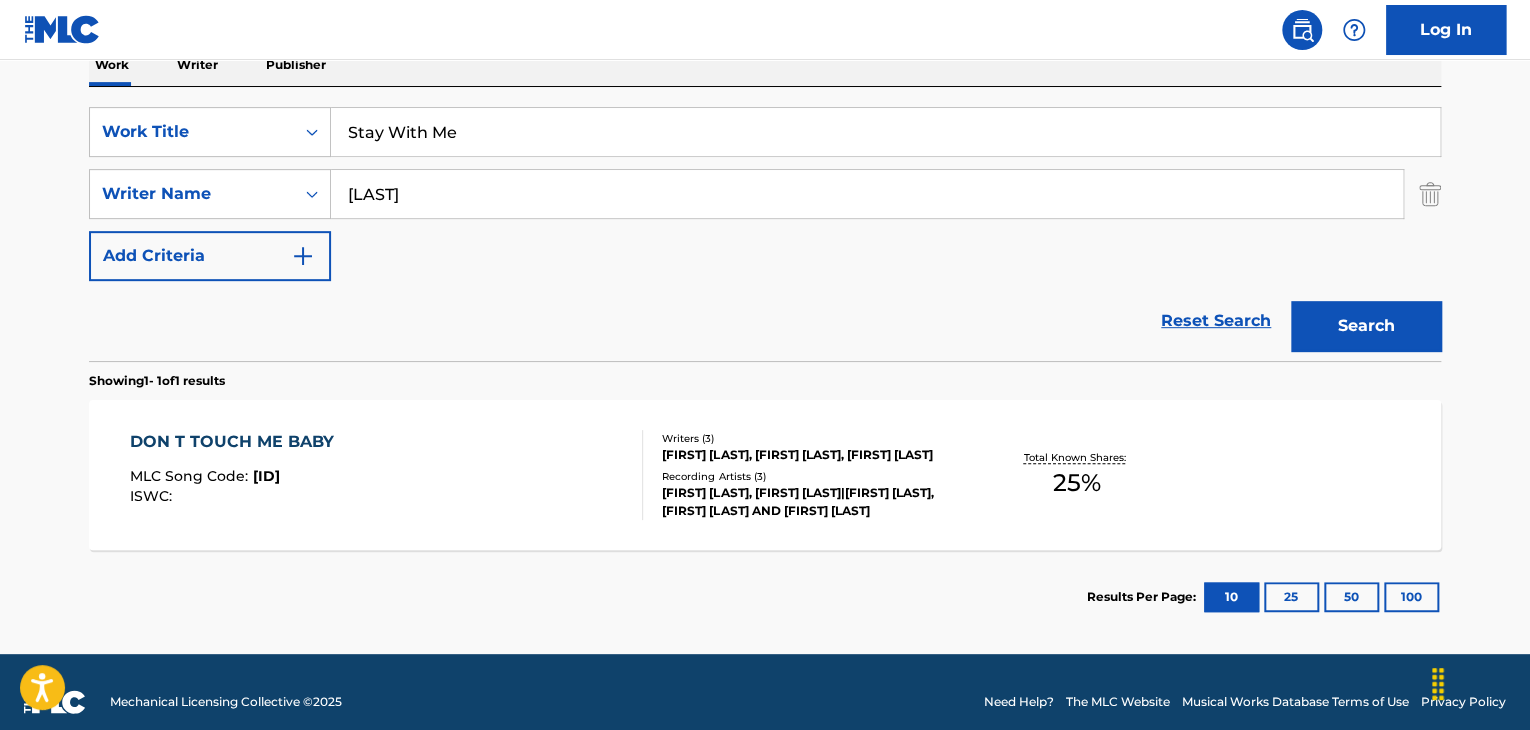 scroll, scrollTop: 272, scrollLeft: 0, axis: vertical 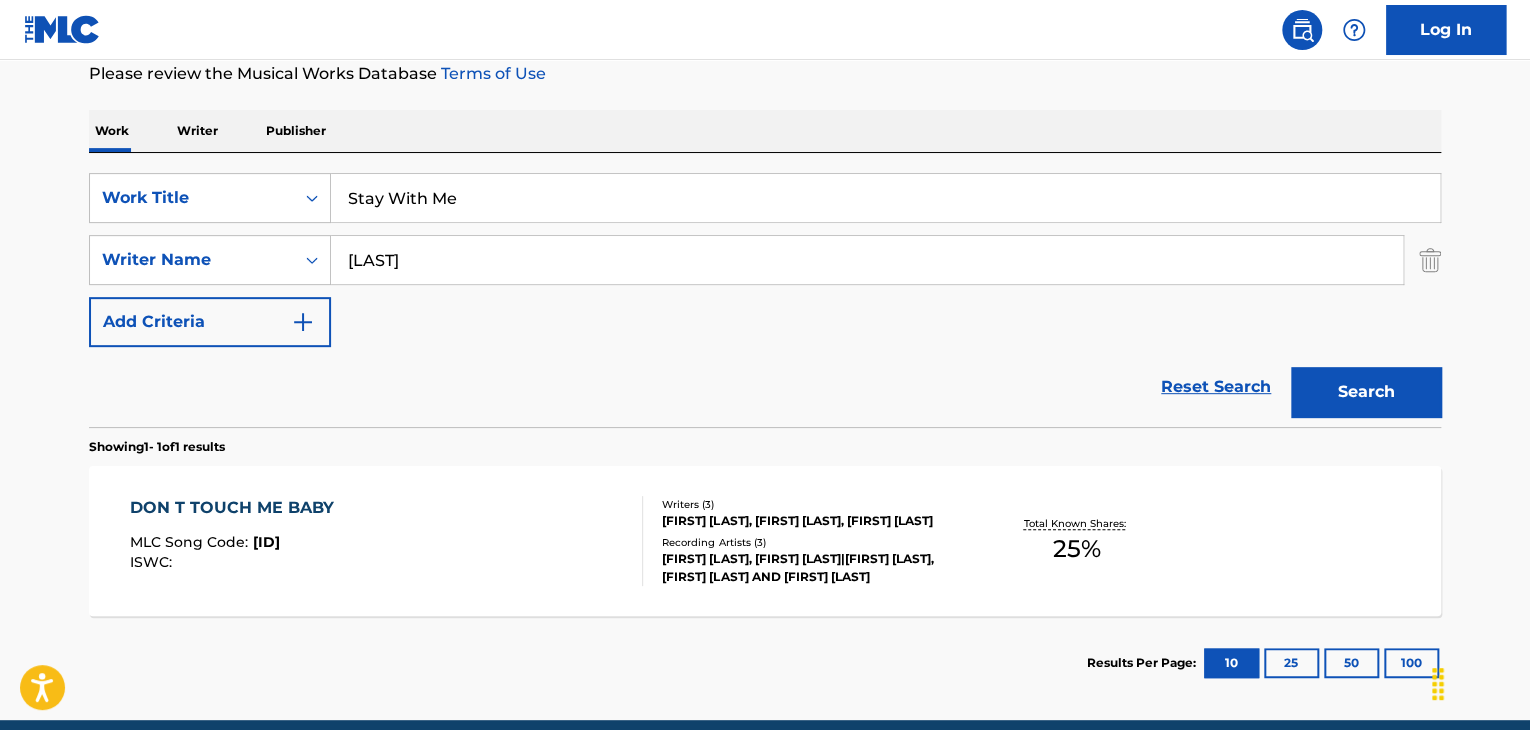 click on "[LAST]" at bounding box center [867, 260] 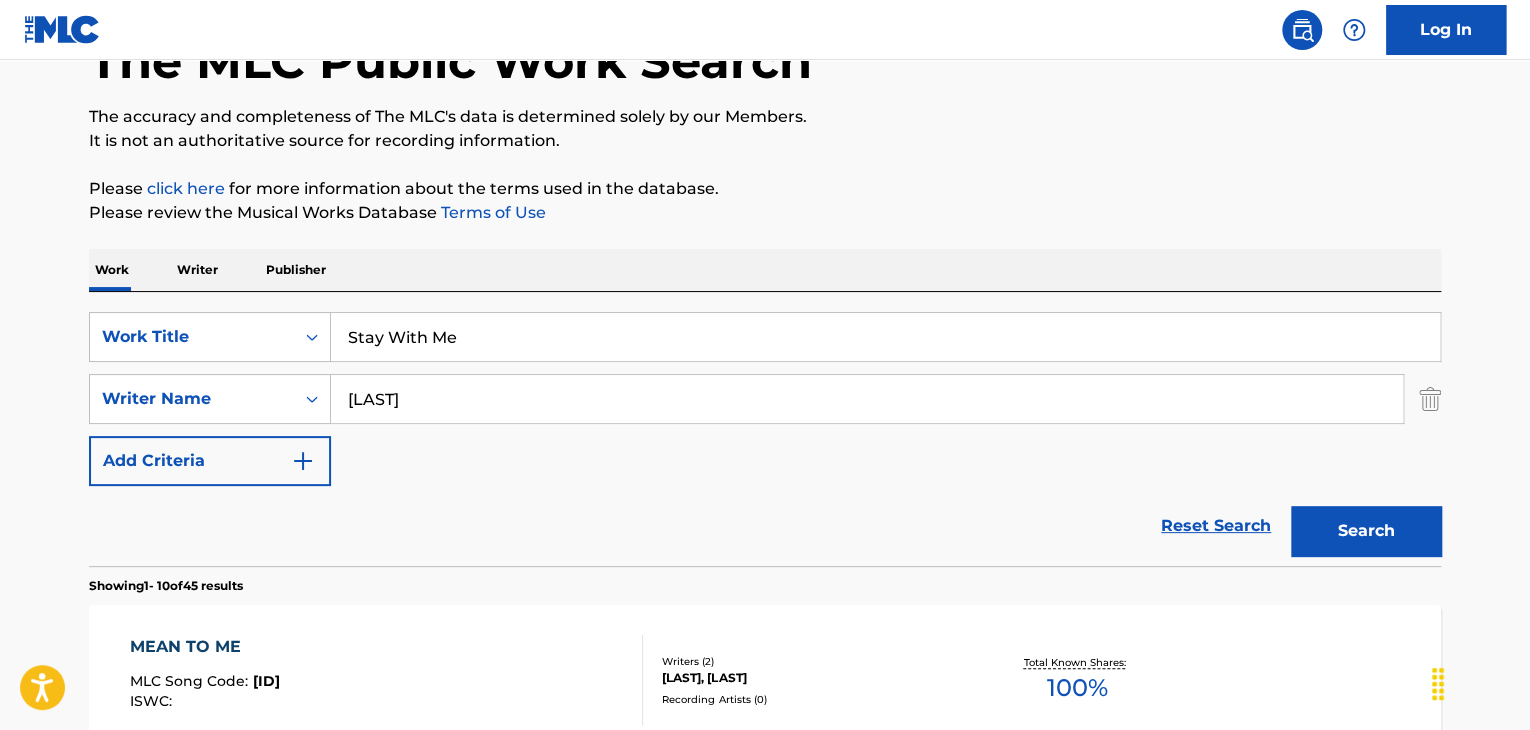 scroll, scrollTop: 0, scrollLeft: 0, axis: both 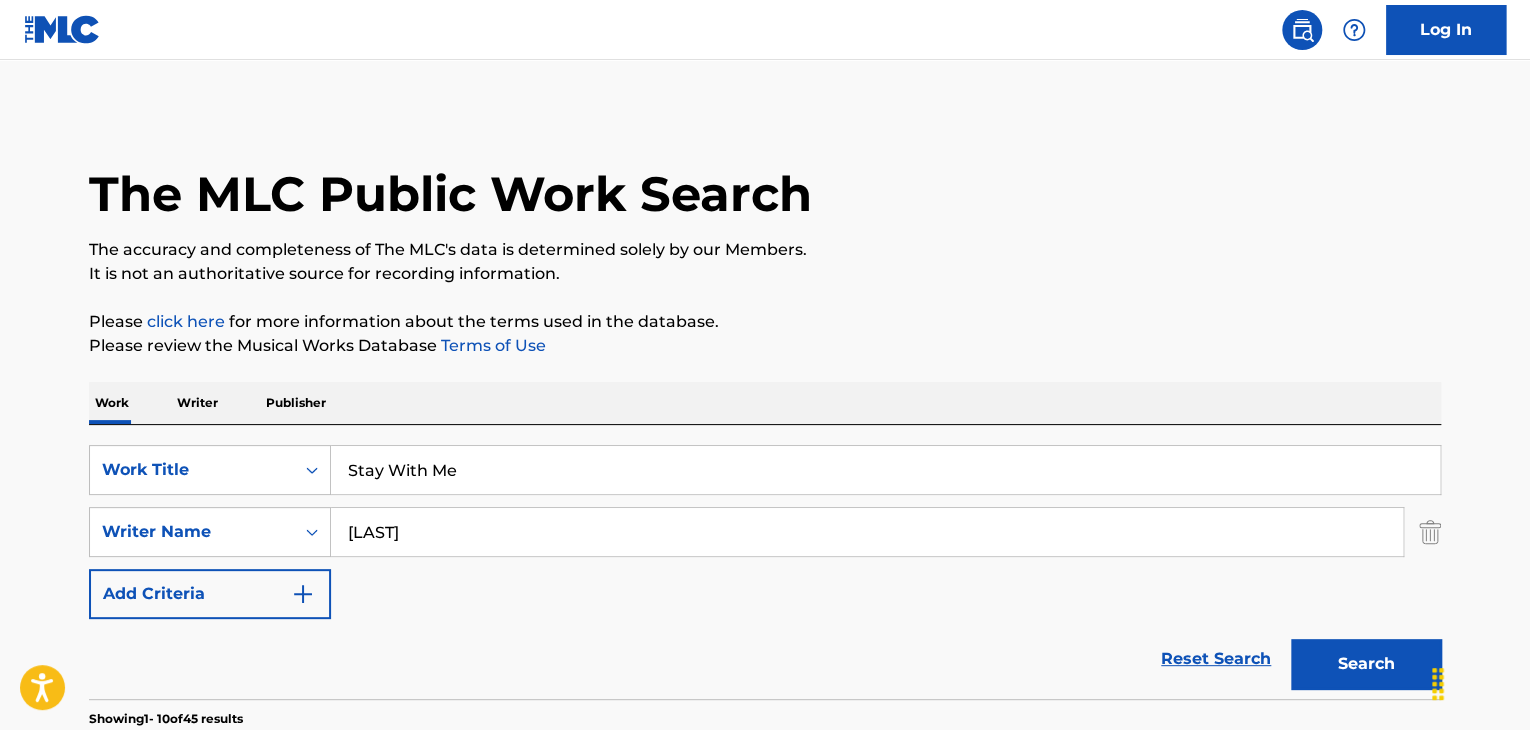 click on "Stay With Me" at bounding box center (885, 470) 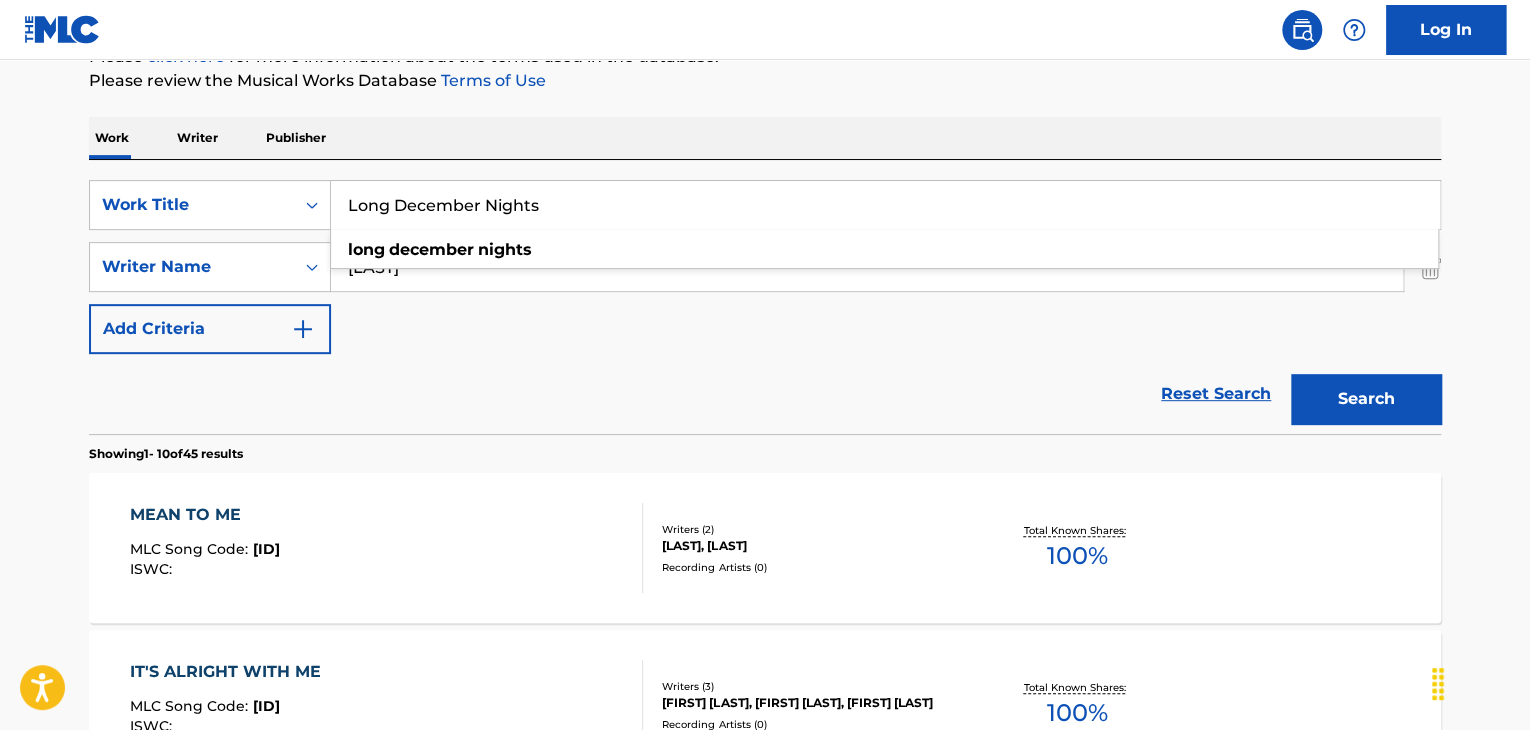 scroll, scrollTop: 266, scrollLeft: 0, axis: vertical 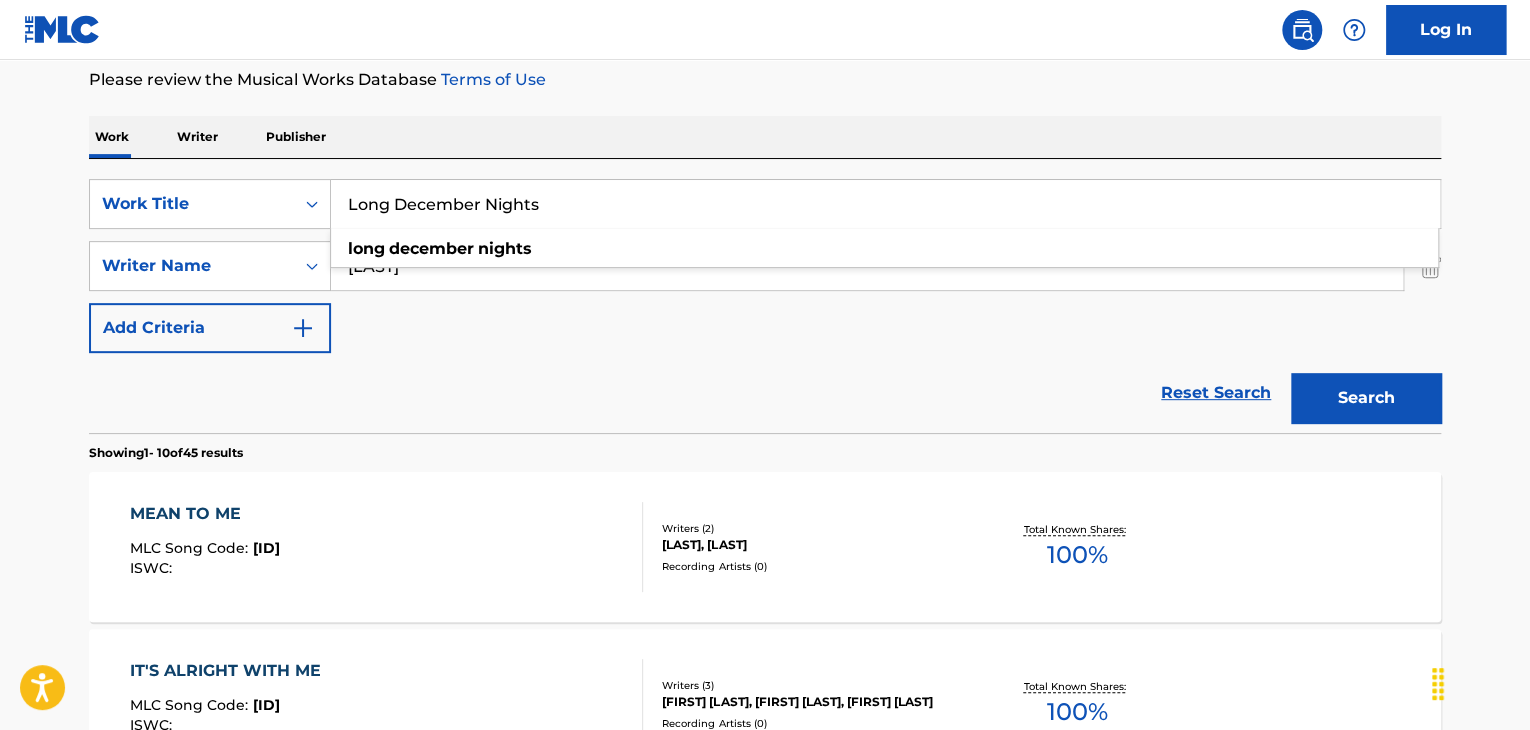 type on "Long December Nights" 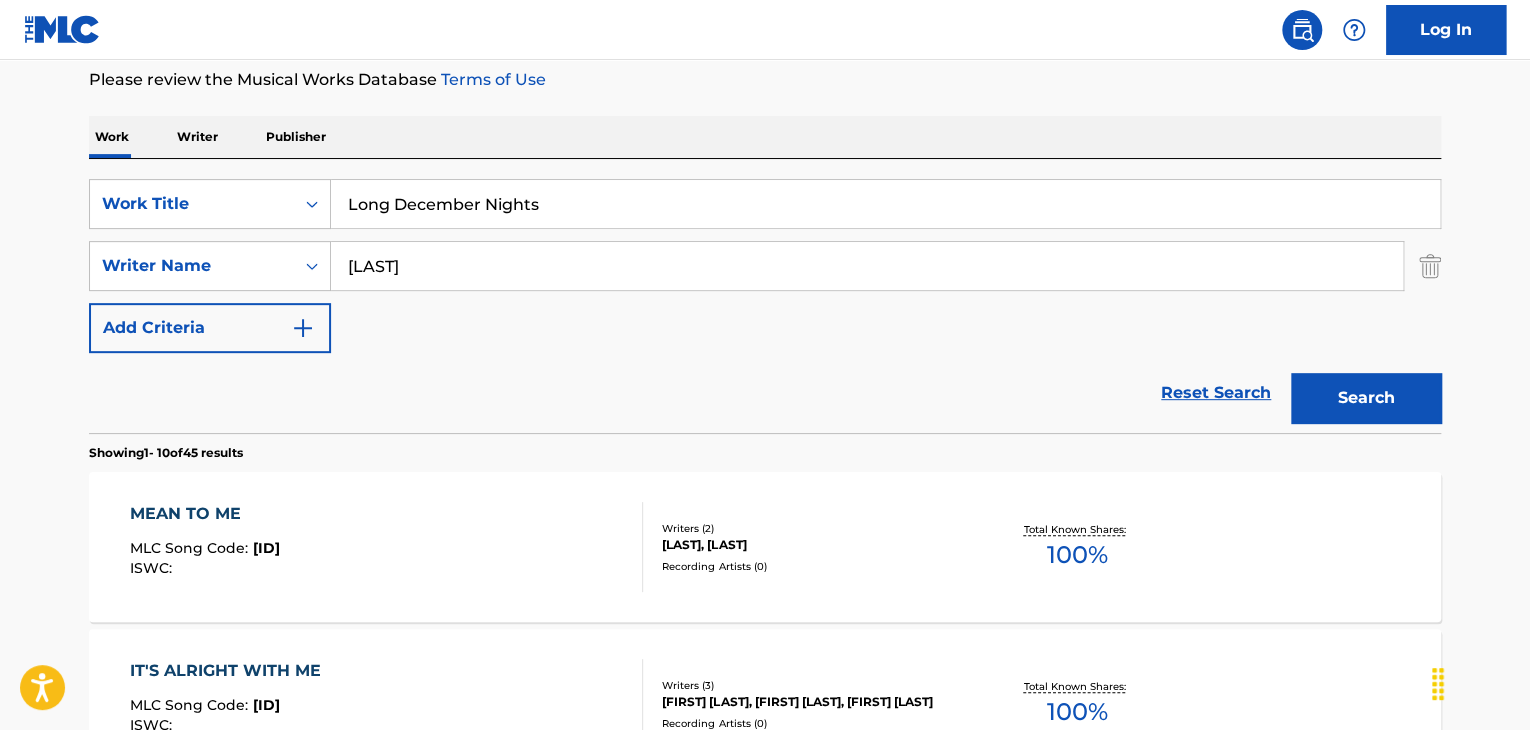 click on "[LAST]" at bounding box center [867, 266] 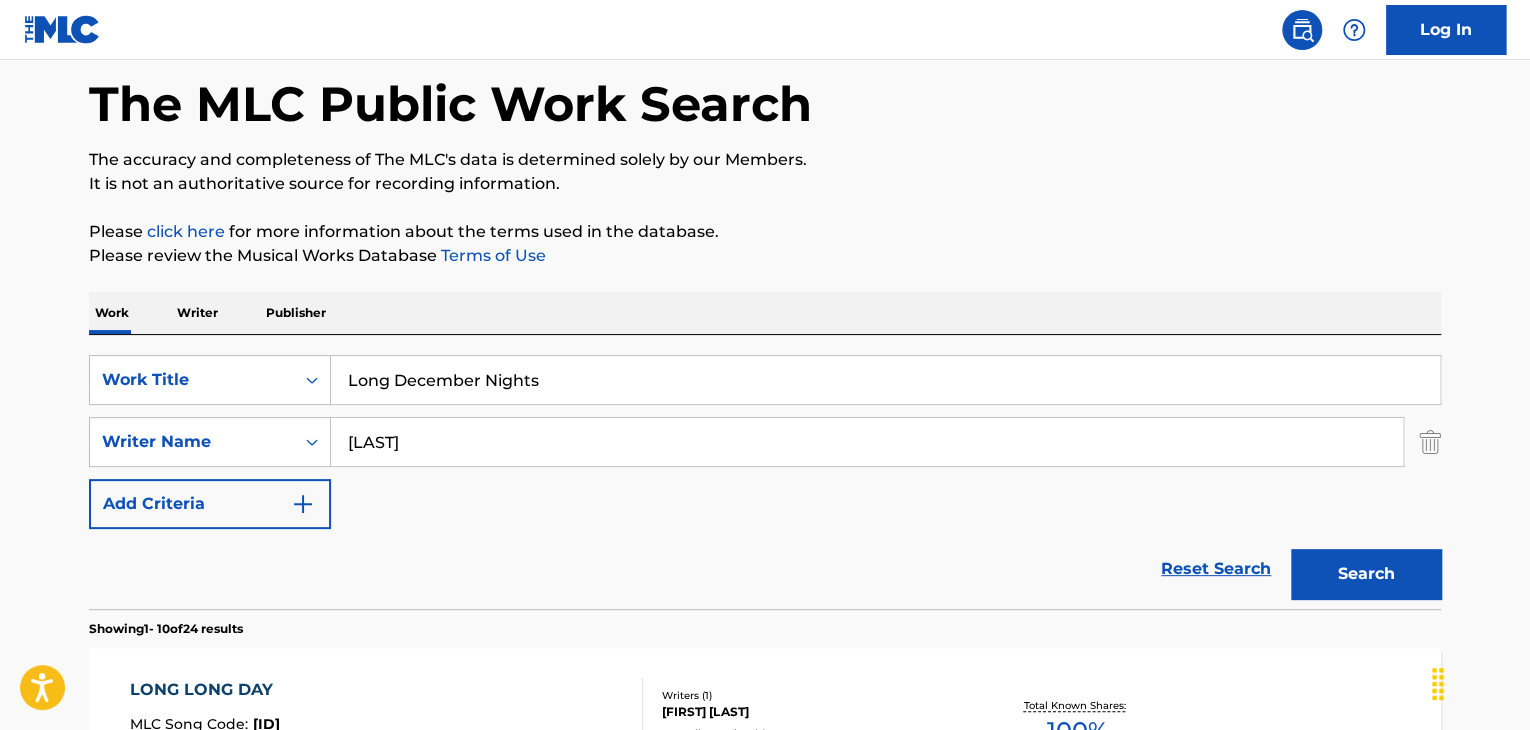 scroll, scrollTop: 0, scrollLeft: 0, axis: both 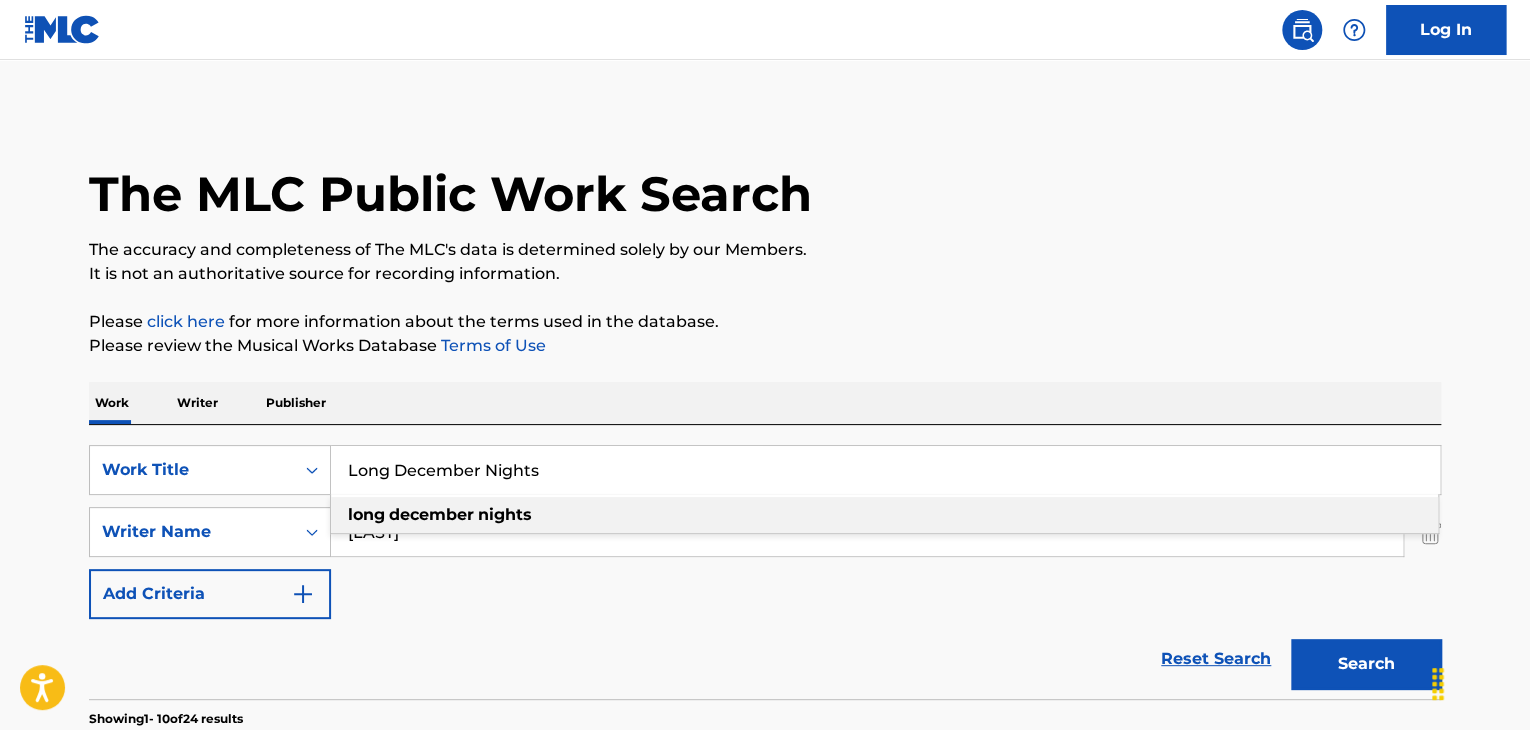 click on "Long December Nights" at bounding box center (885, 470) 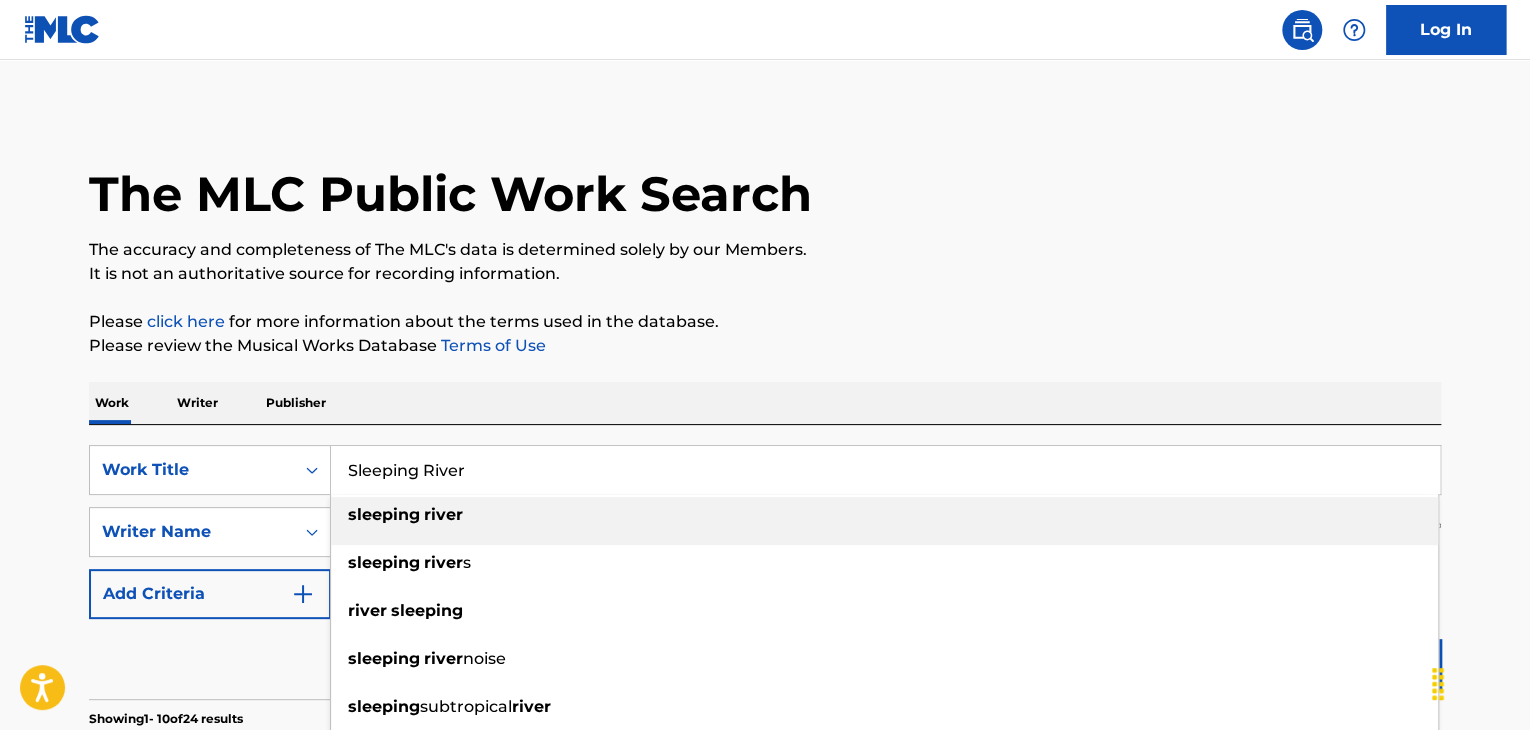 type on "Sleeping River" 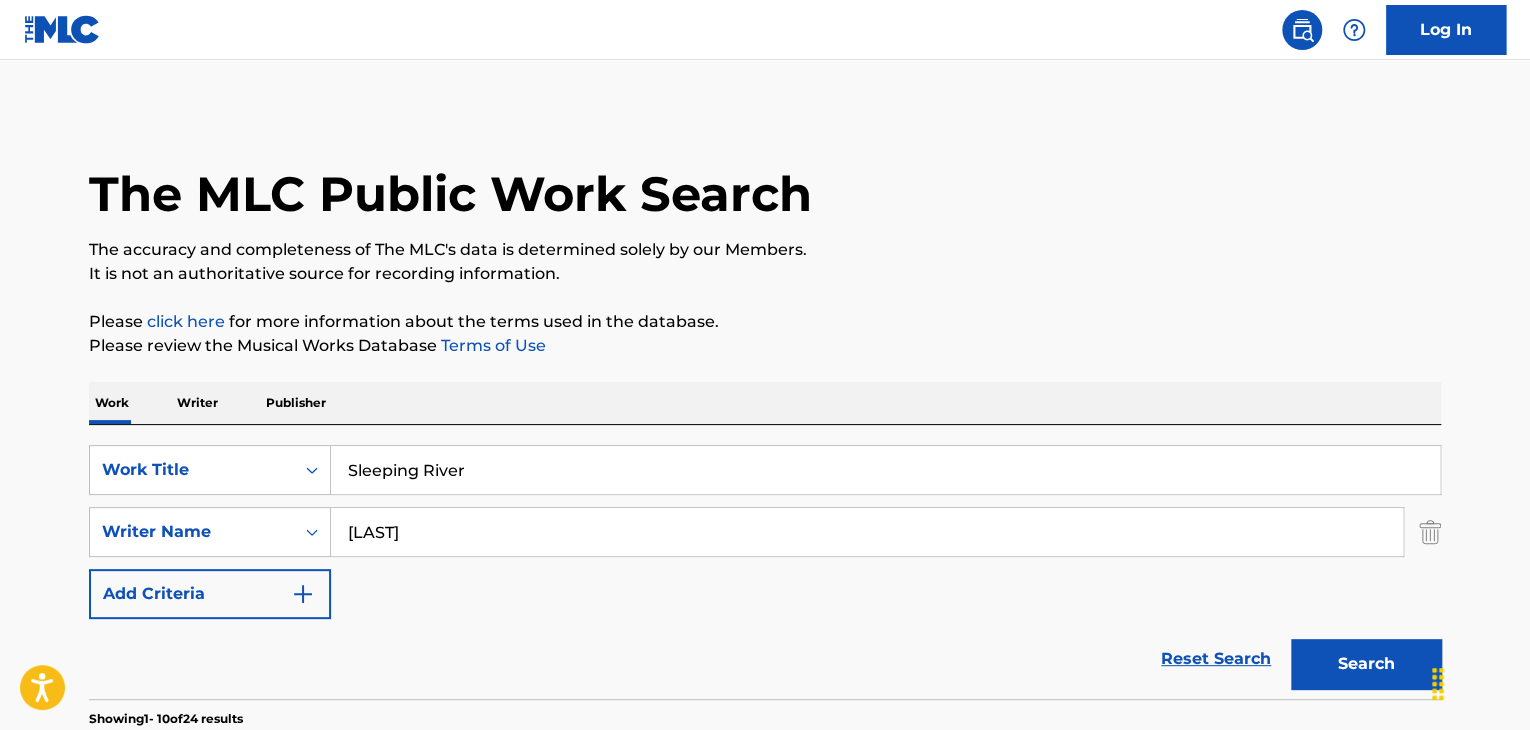 click on "[LAST]" at bounding box center (867, 532) 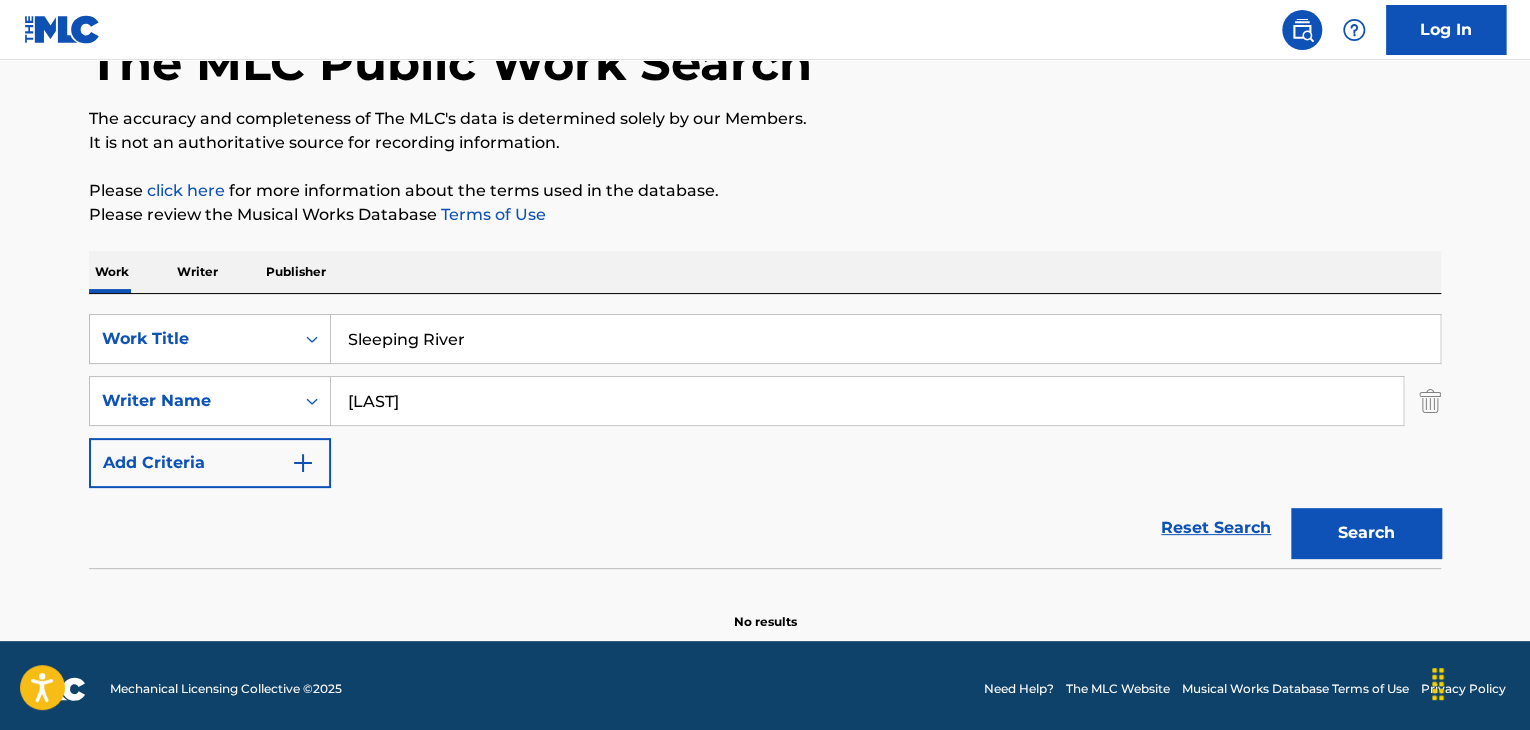 scroll, scrollTop: 138, scrollLeft: 0, axis: vertical 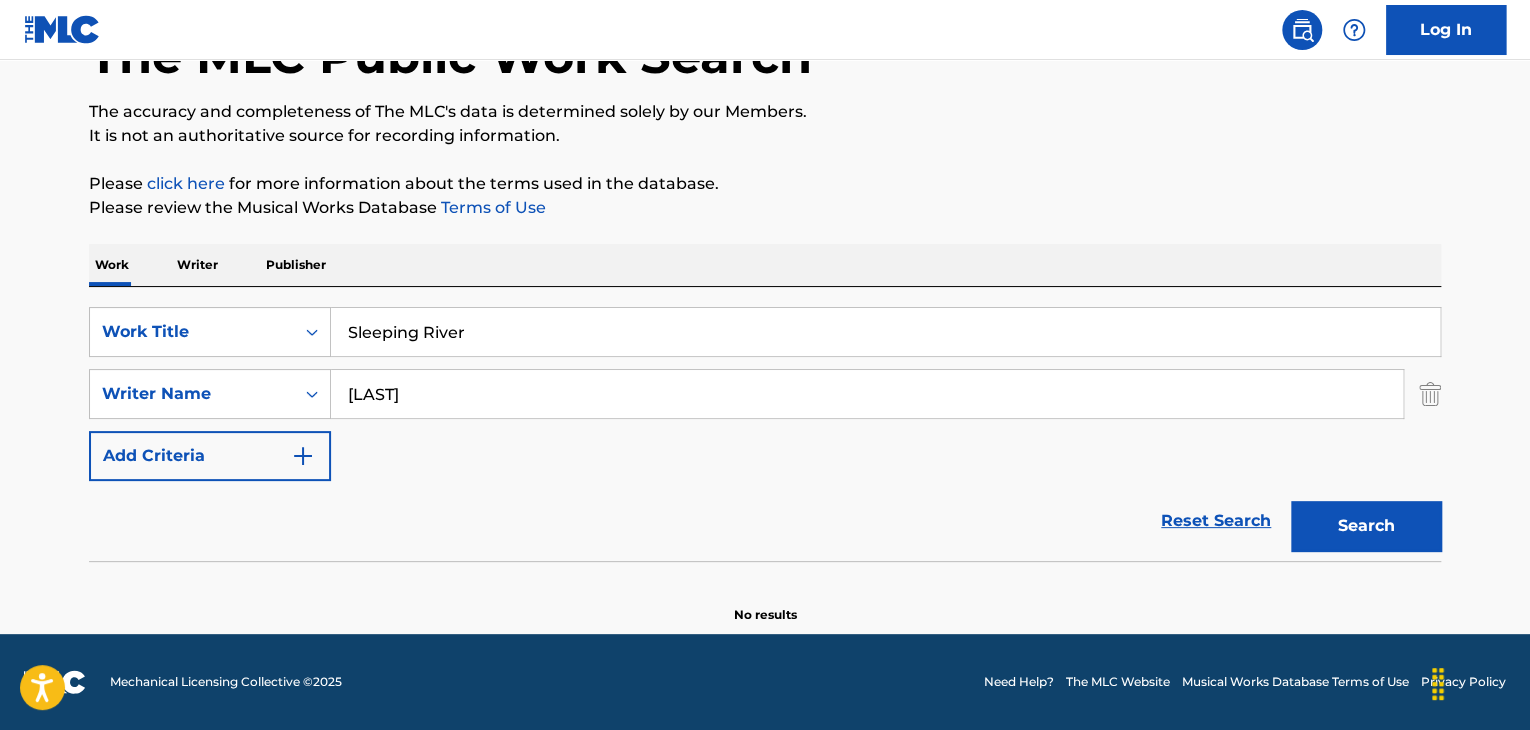 click on "Sleeping River" at bounding box center [885, 332] 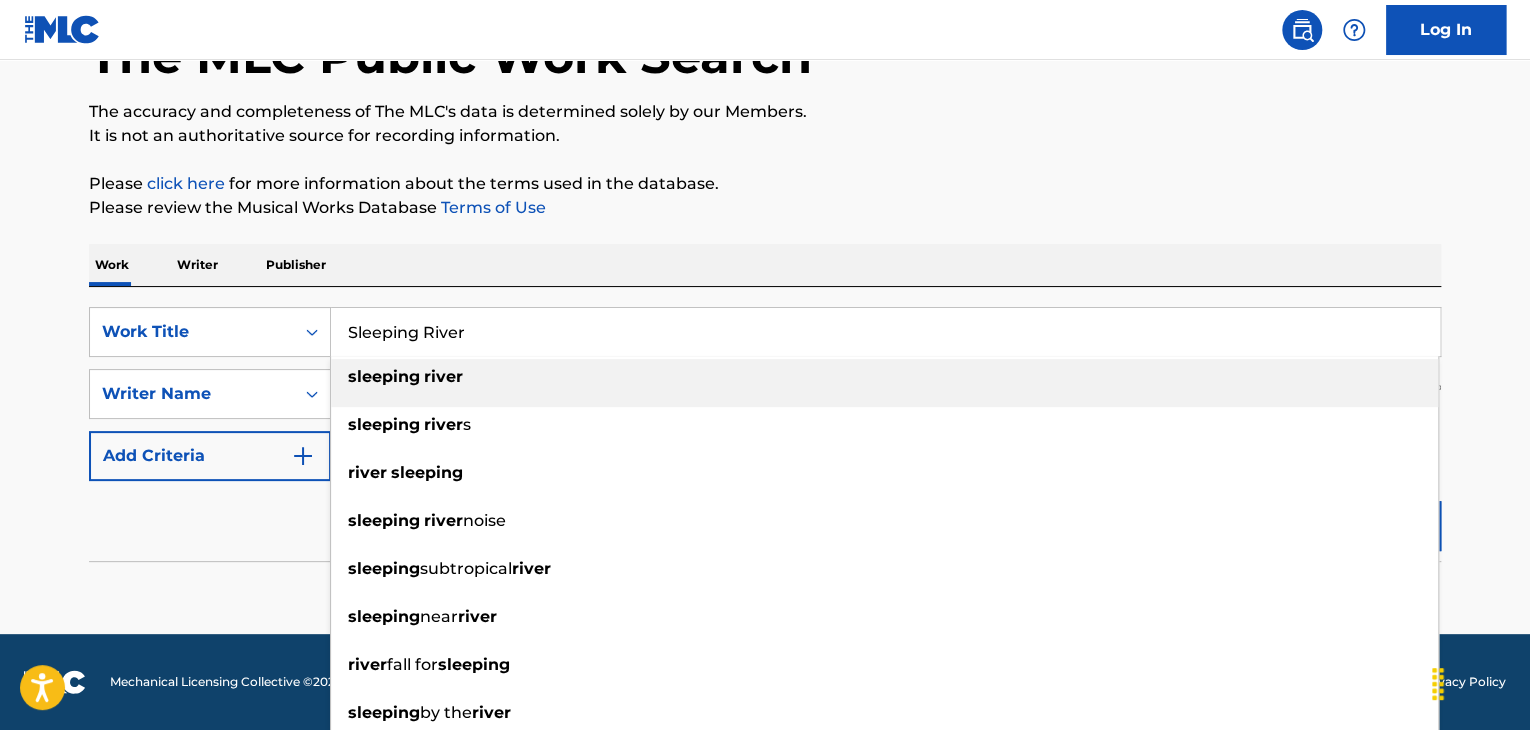 click on "Sleeping River" at bounding box center (885, 332) 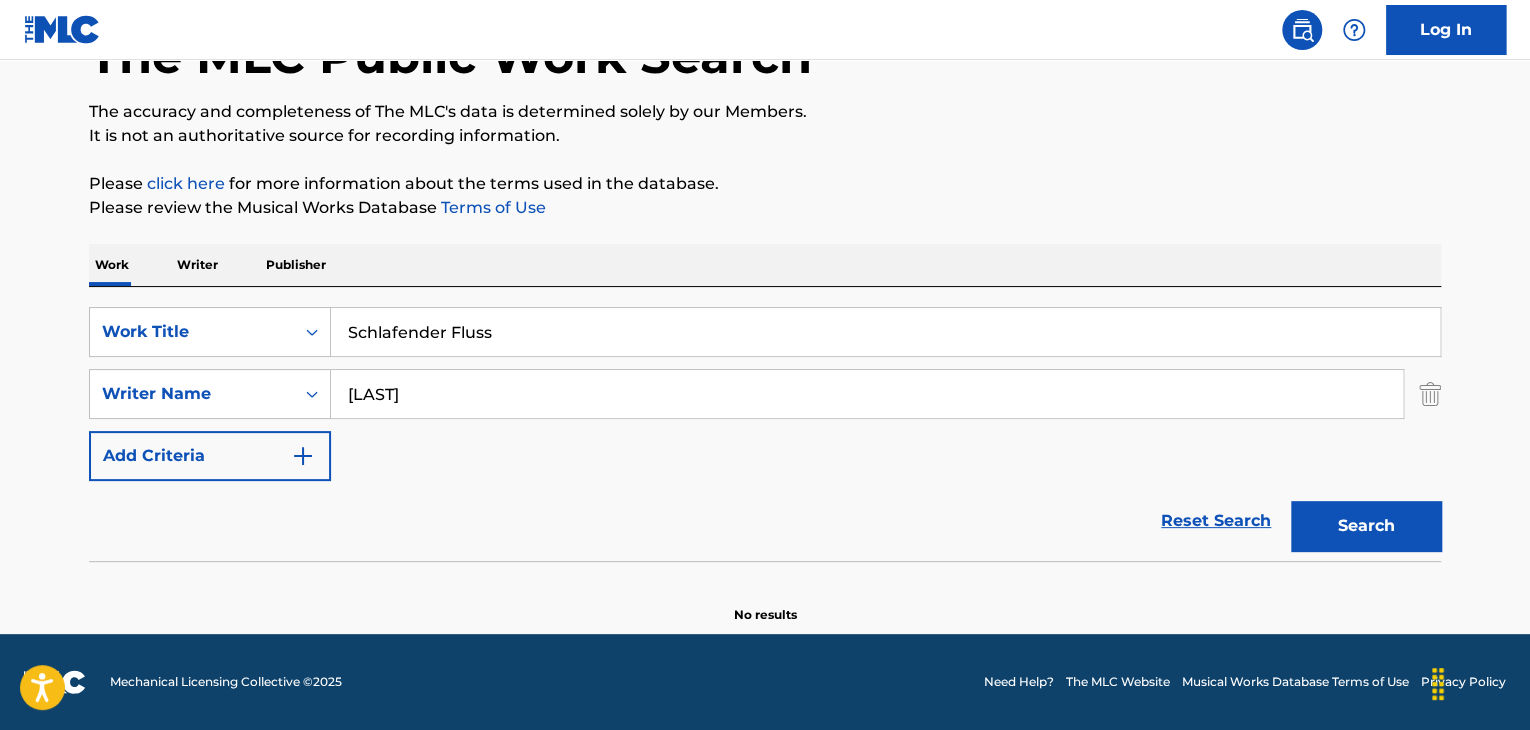 click on "Search" at bounding box center [1366, 526] 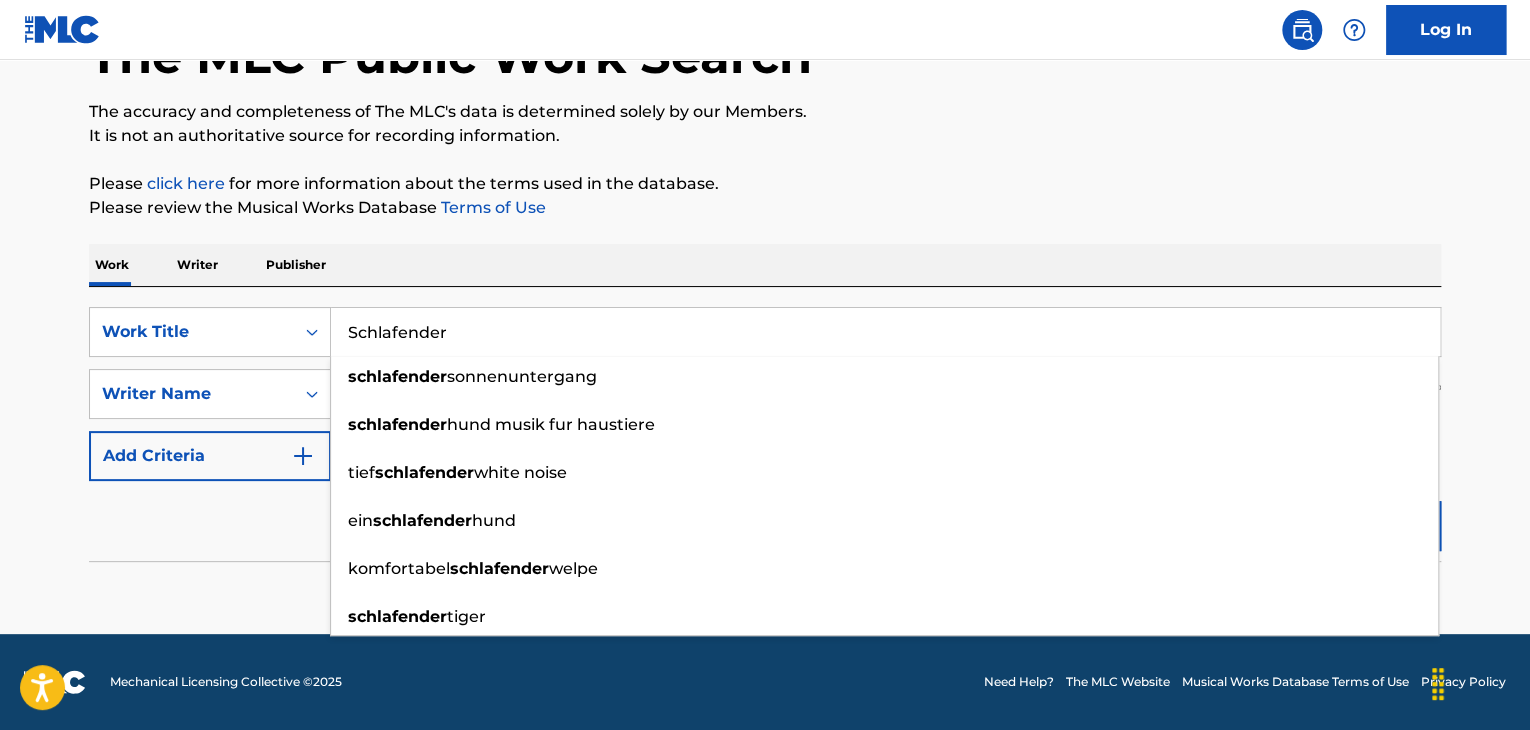 click on "Reset Search Search" at bounding box center [765, 521] 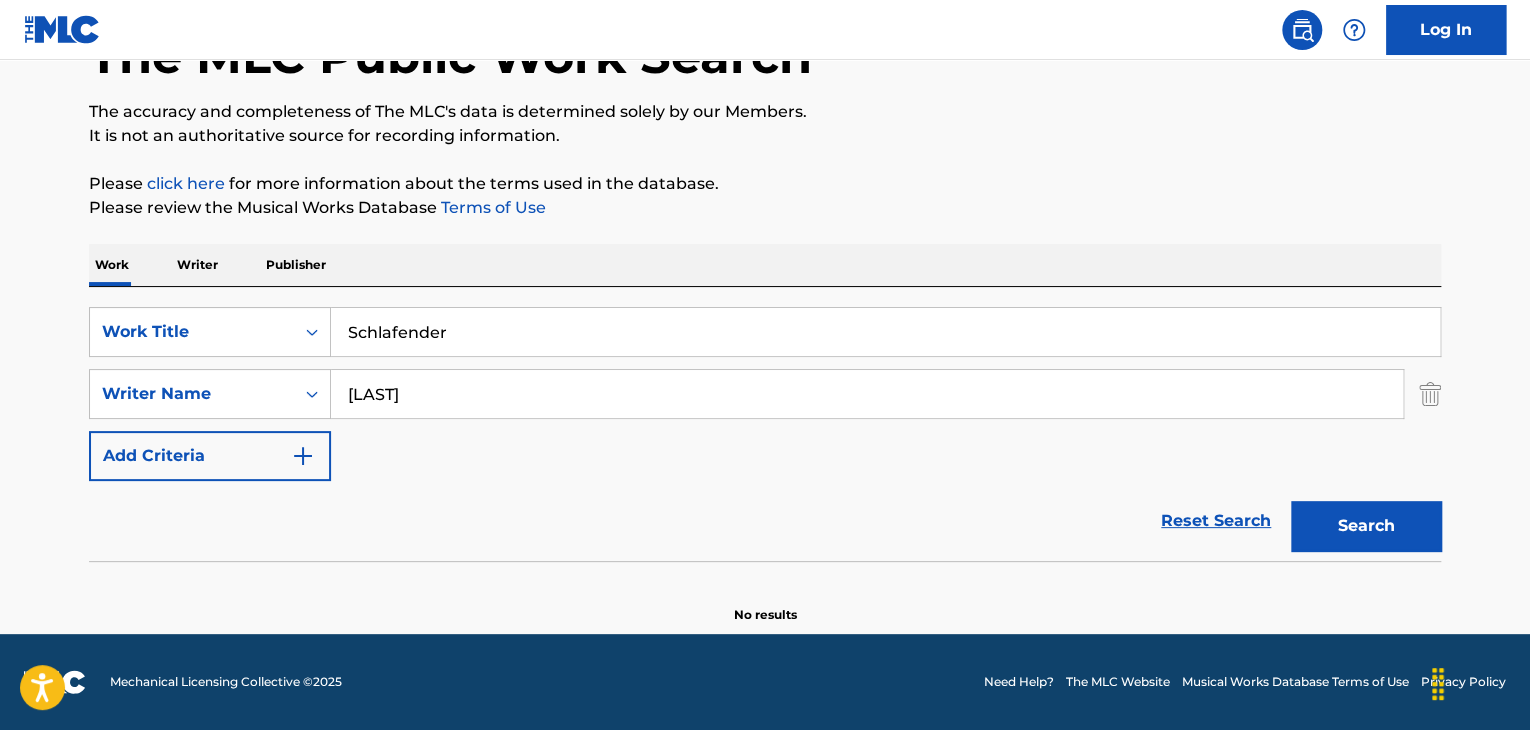 click on "Search" at bounding box center [1366, 526] 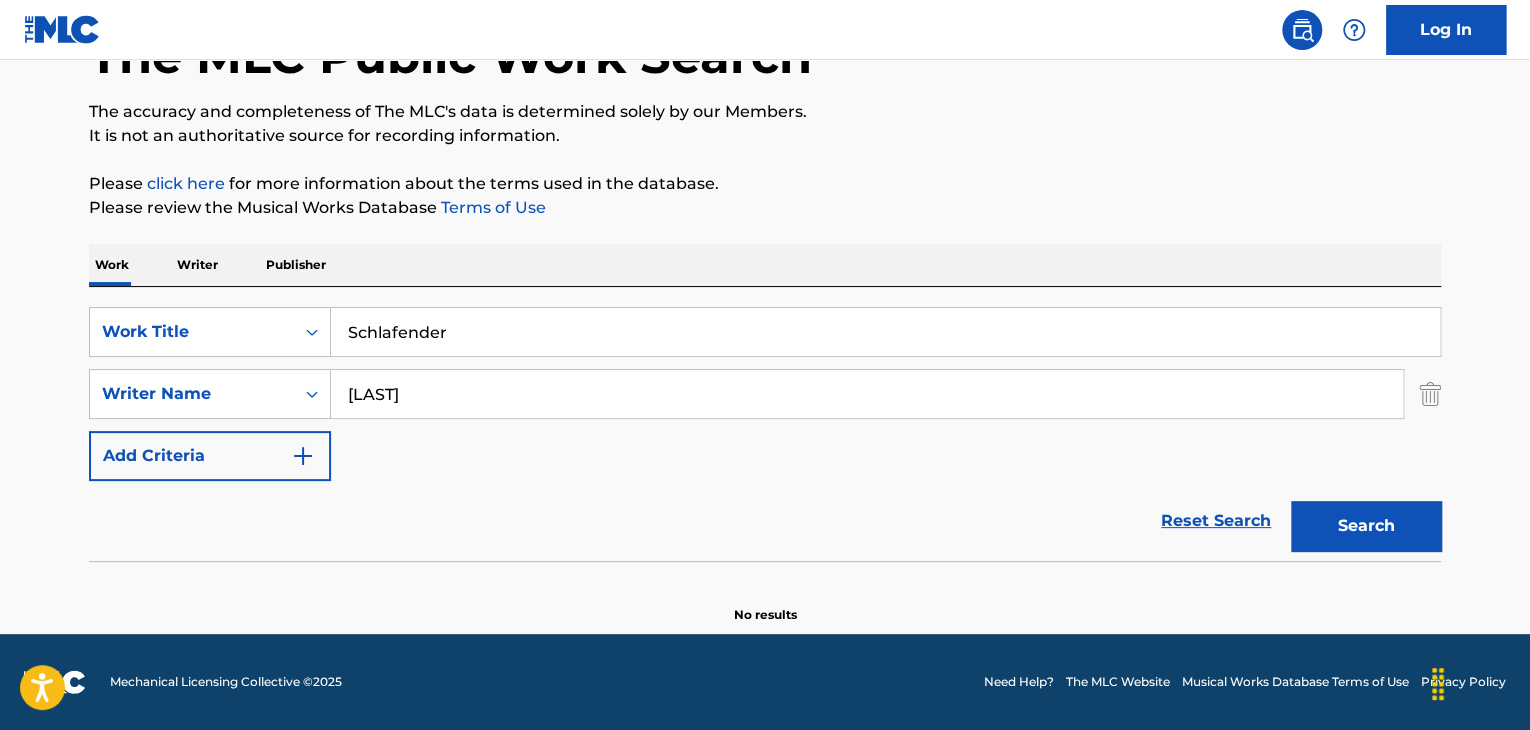 click on "Schlafender" at bounding box center [885, 332] 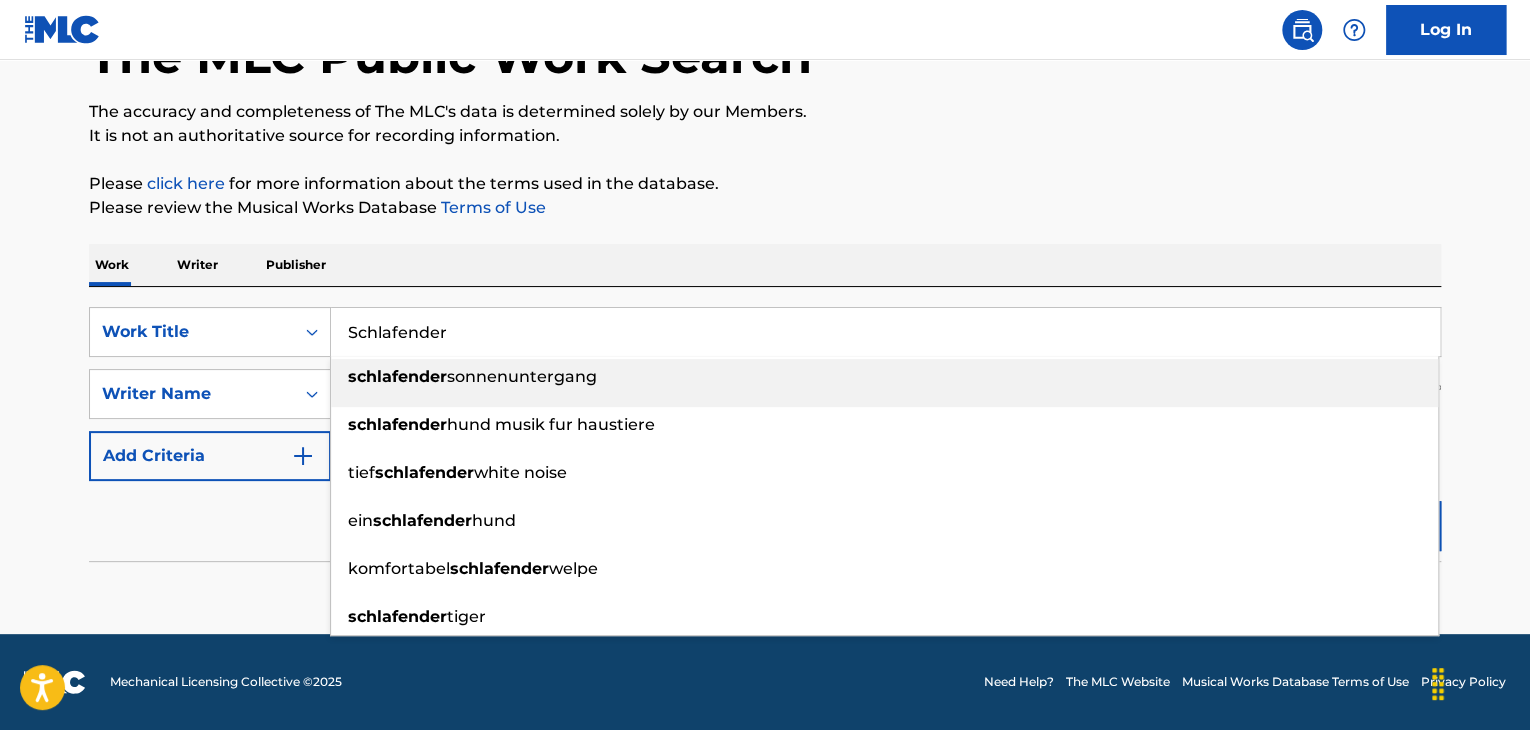 click on "Schlafender" at bounding box center (885, 332) 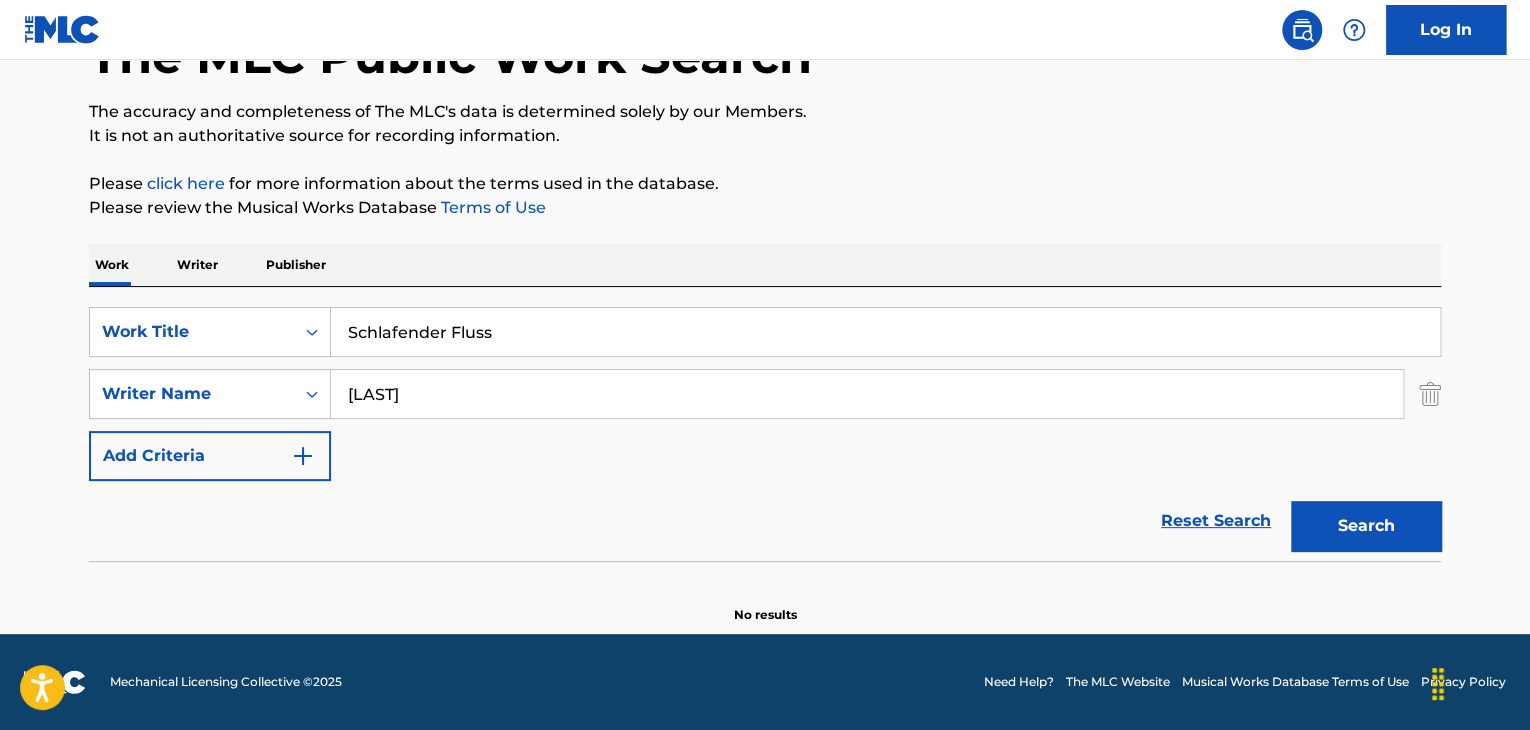 type on "Schlafender Fluss" 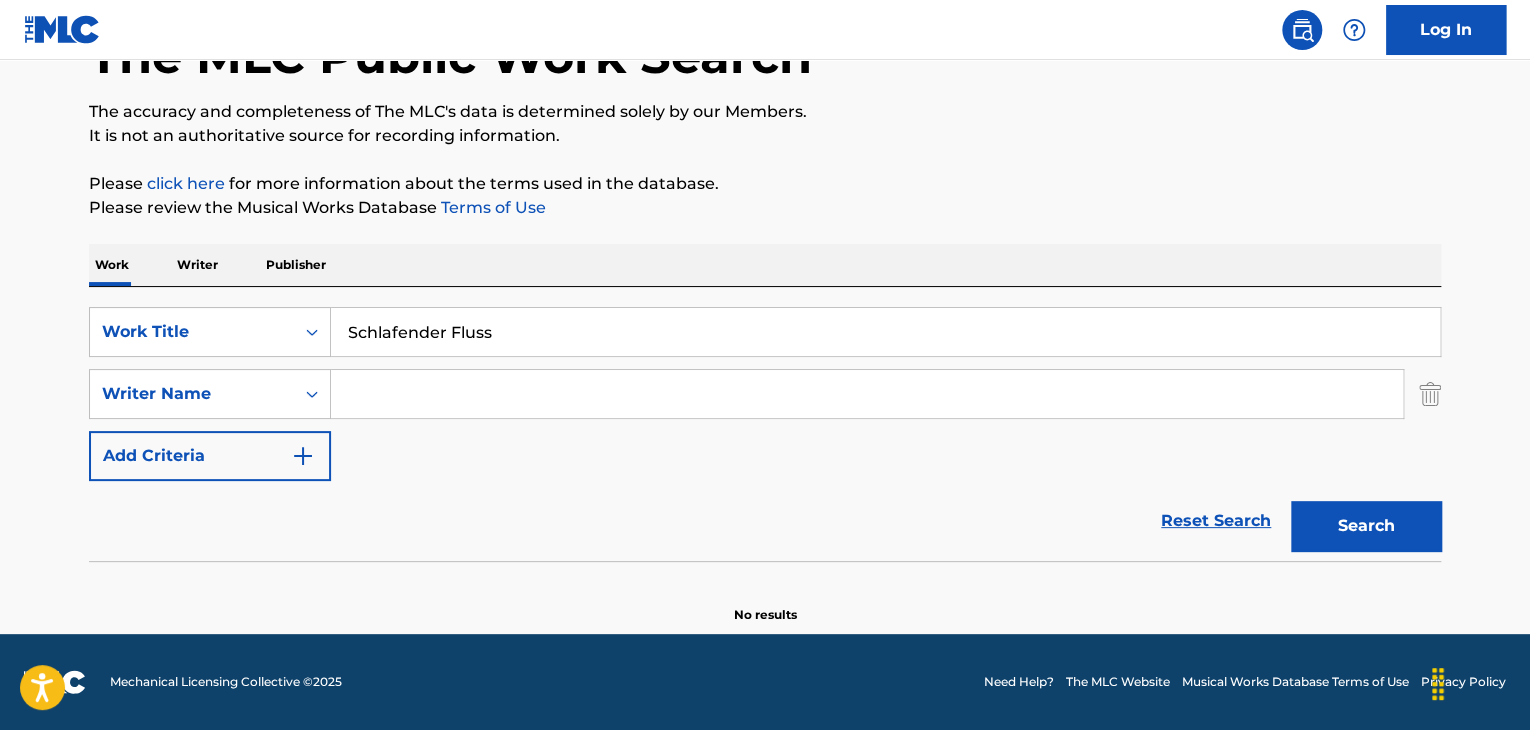 type 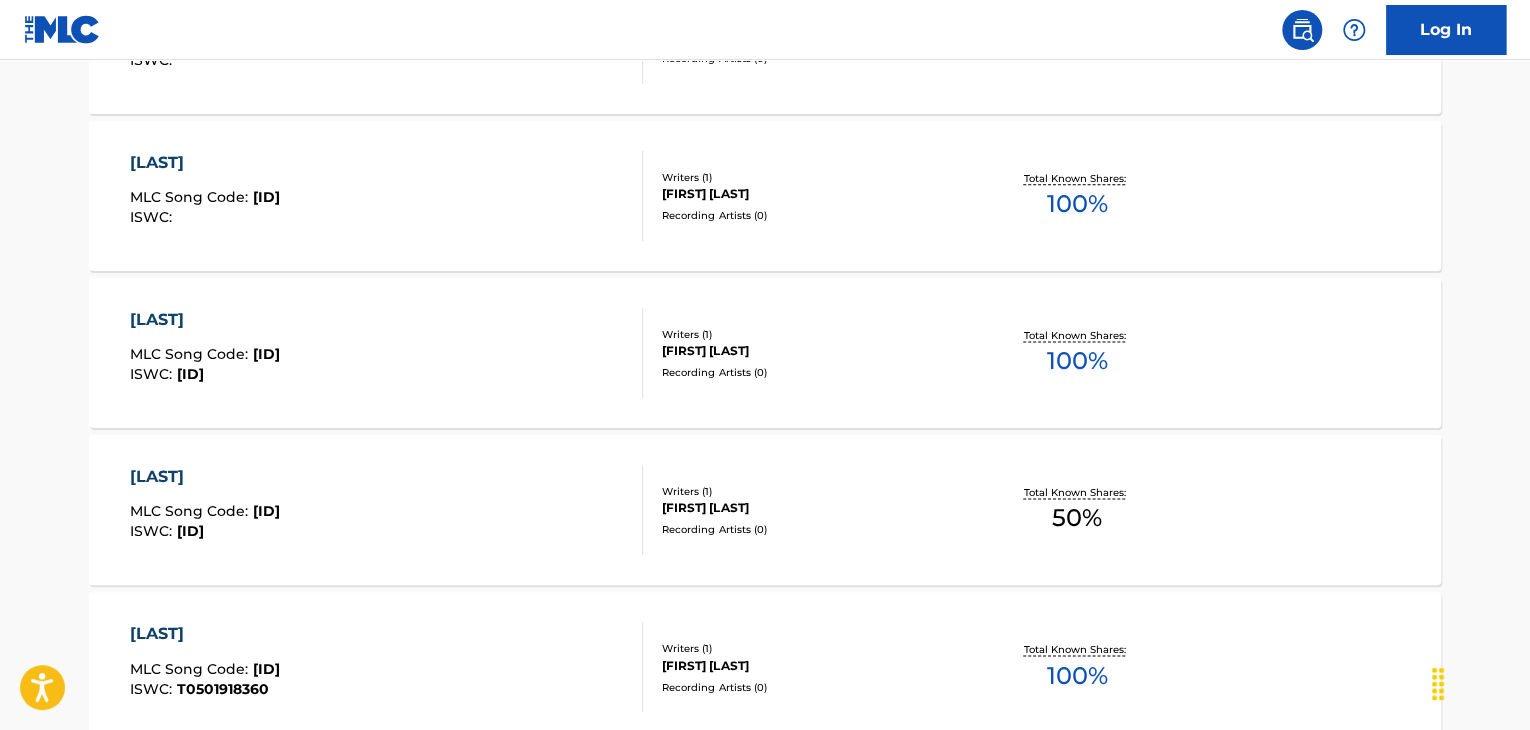 scroll, scrollTop: 1338, scrollLeft: 0, axis: vertical 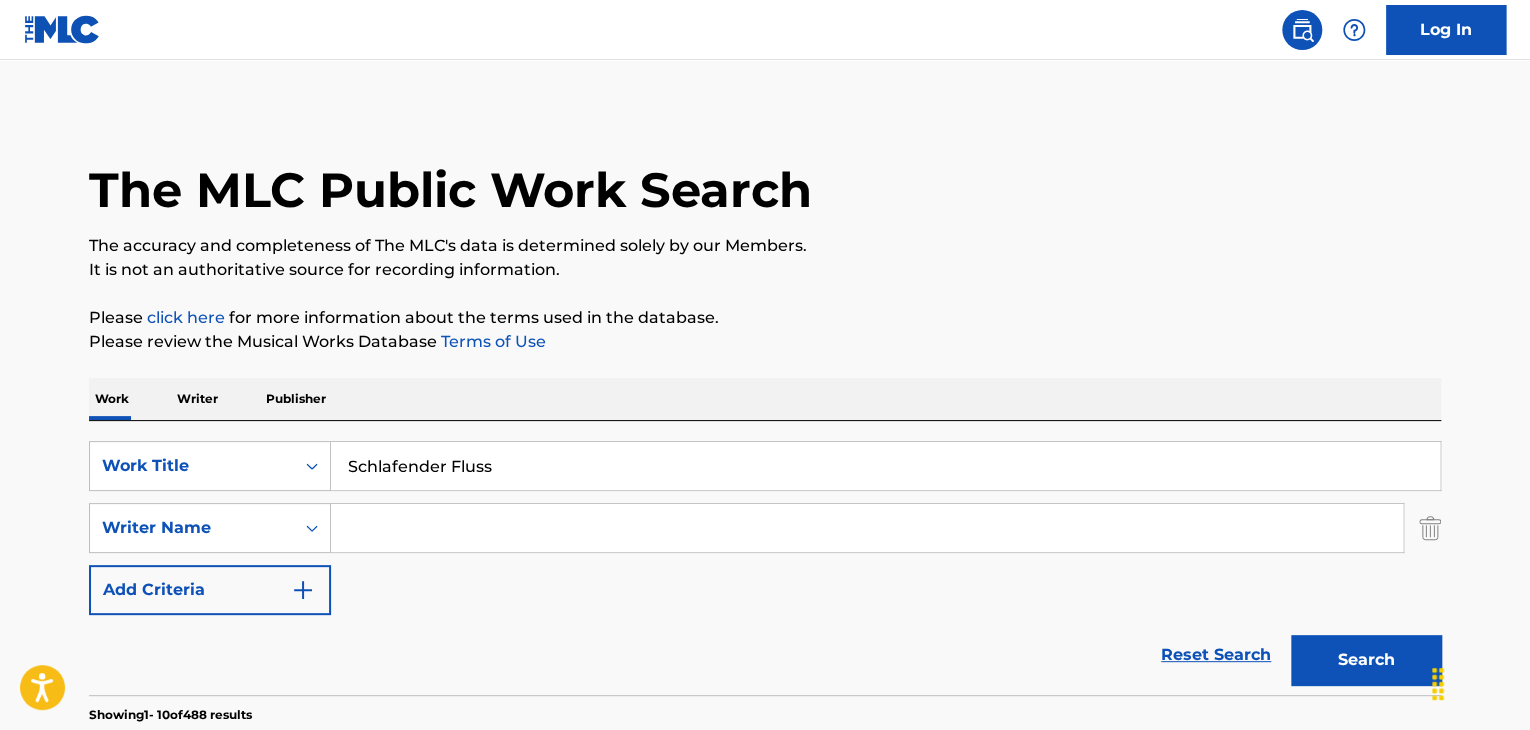 click on "Schlafender Fluss" at bounding box center (885, 466) 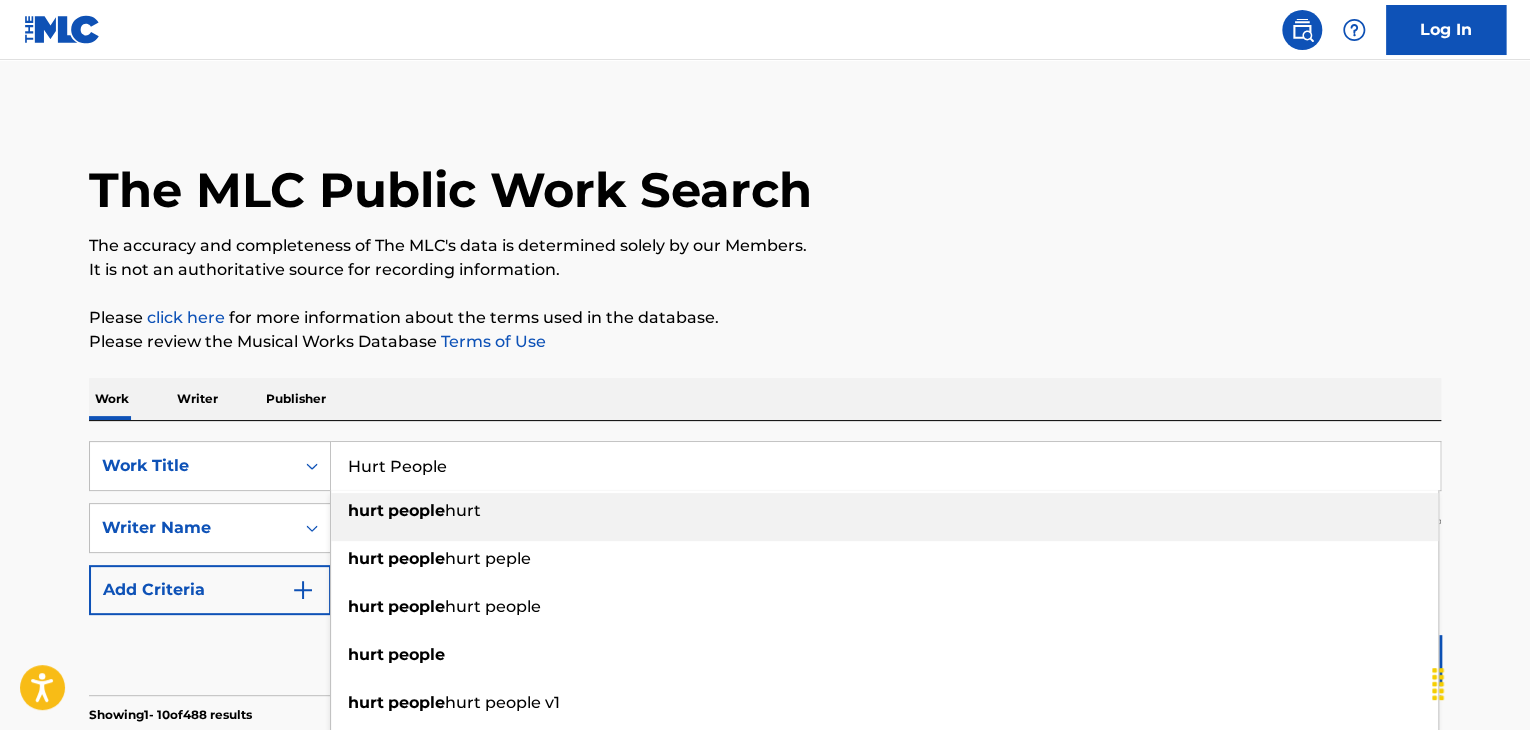 type on "Hurt People" 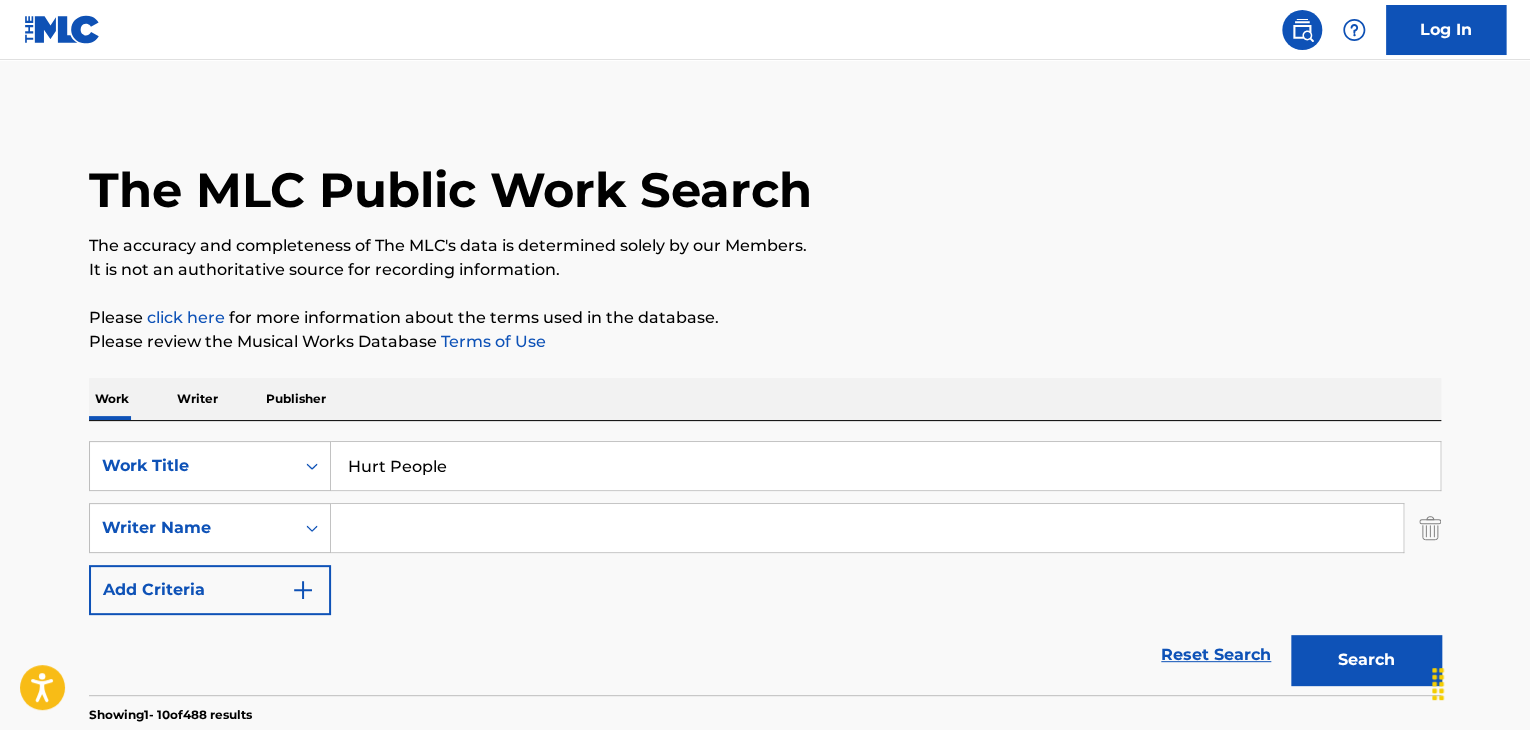 paste on "[LAST]" 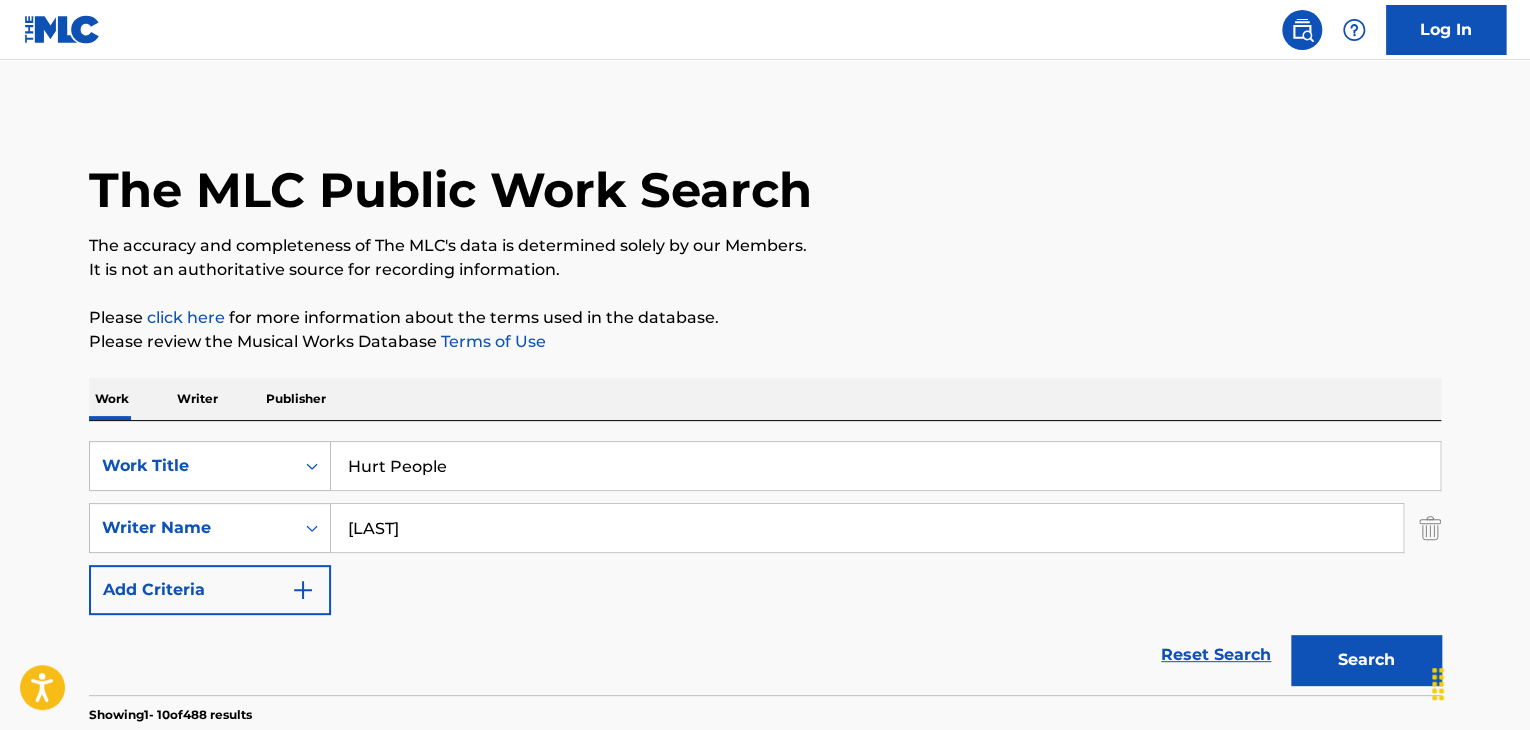 type on "[LAST]" 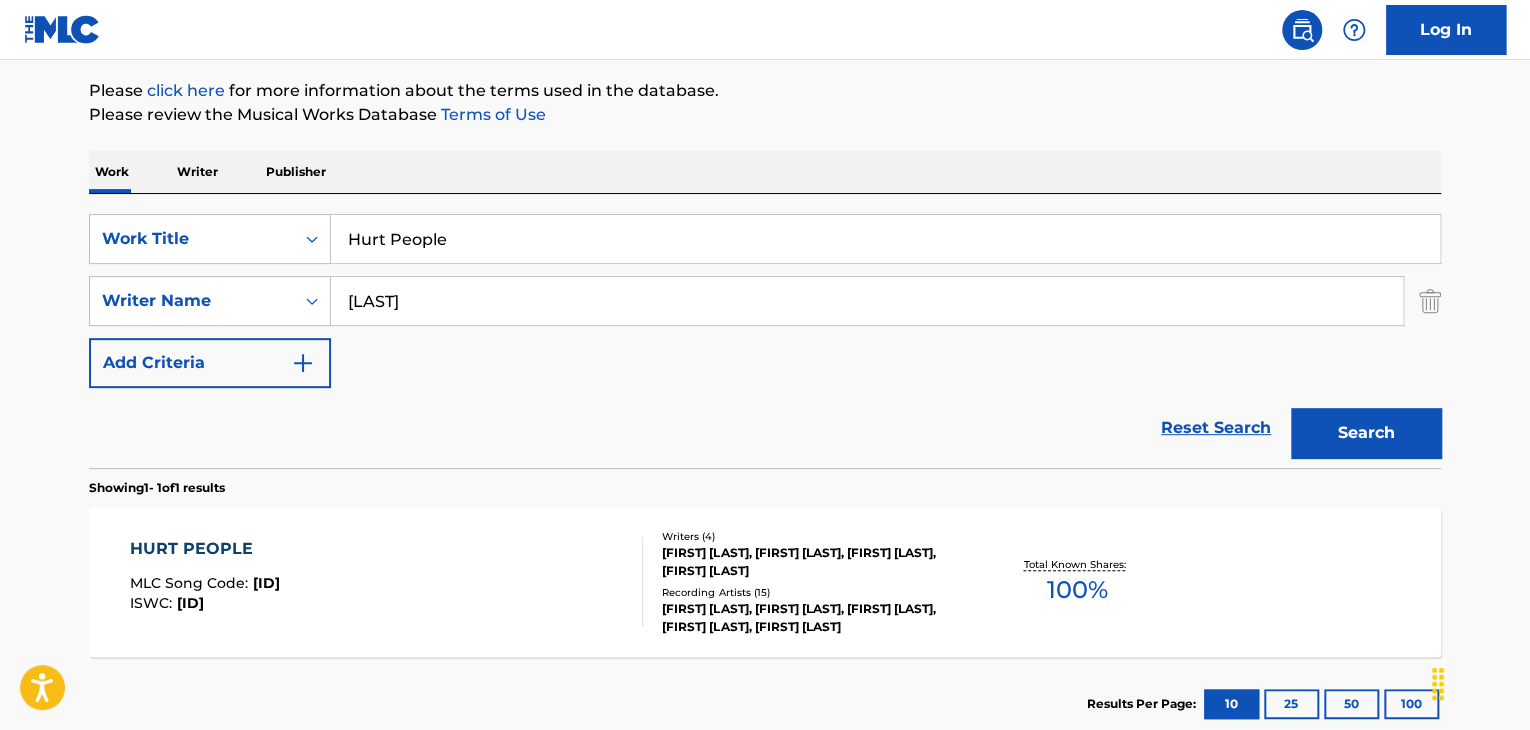 scroll, scrollTop: 358, scrollLeft: 0, axis: vertical 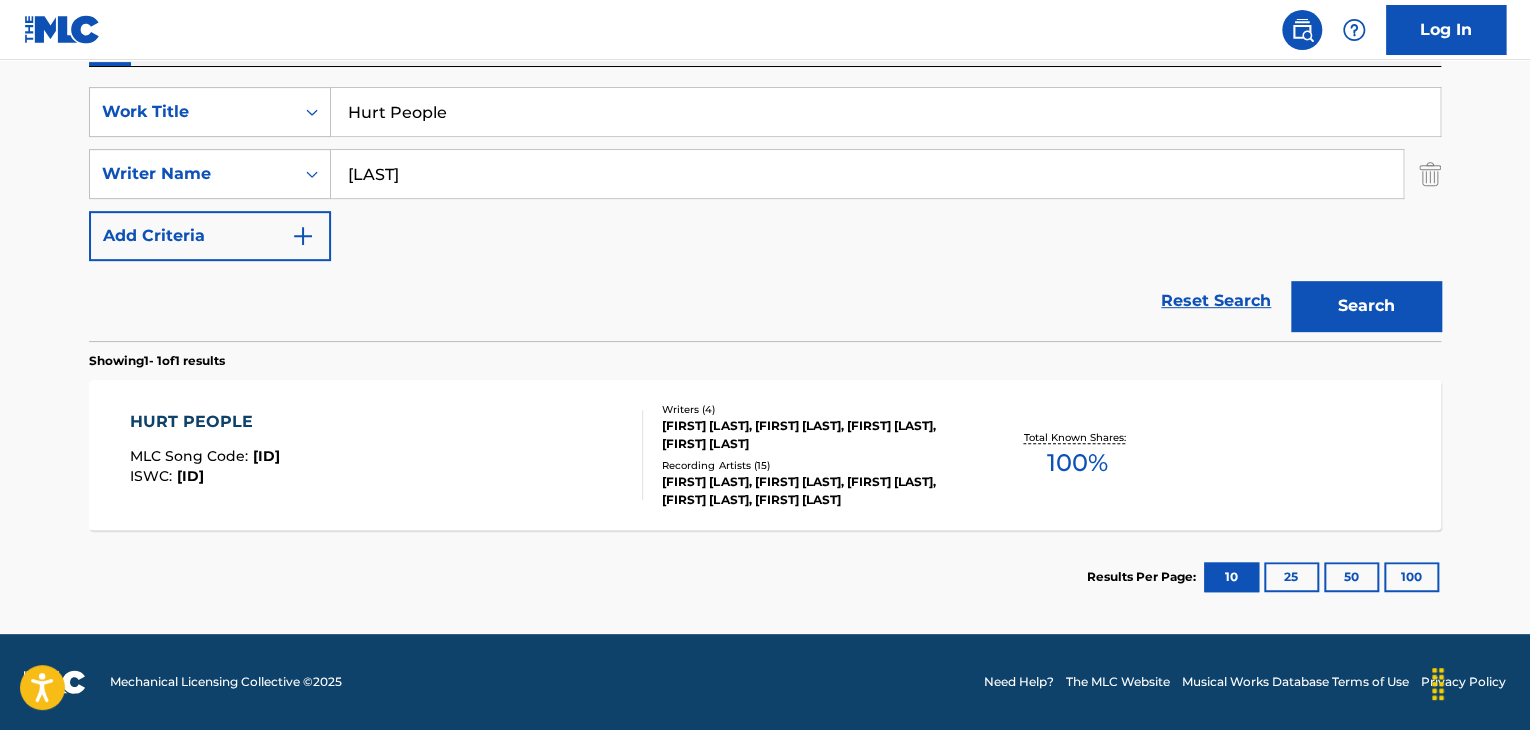 click on "HURT PEOPLE" at bounding box center (205, 422) 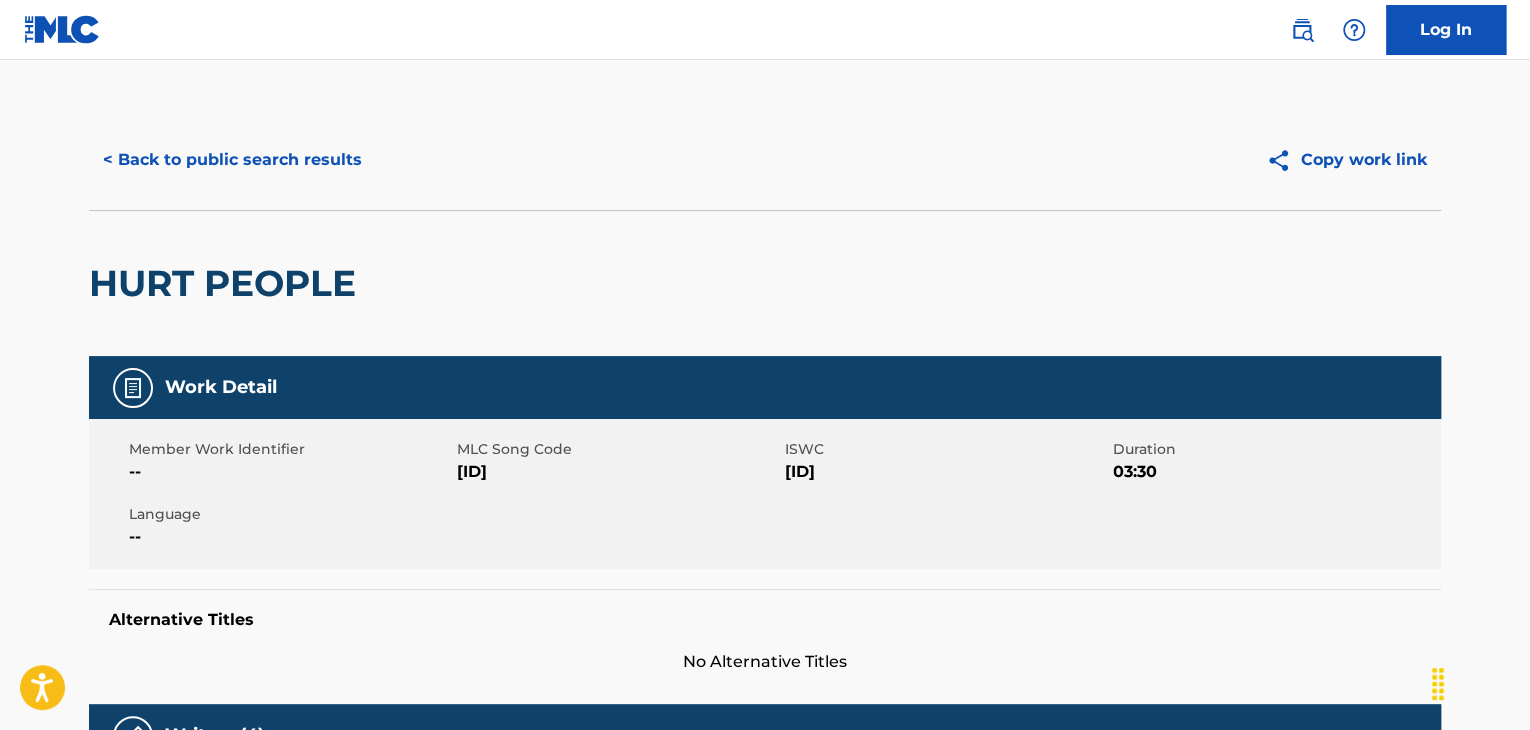 click on "[ID]" at bounding box center [618, 472] 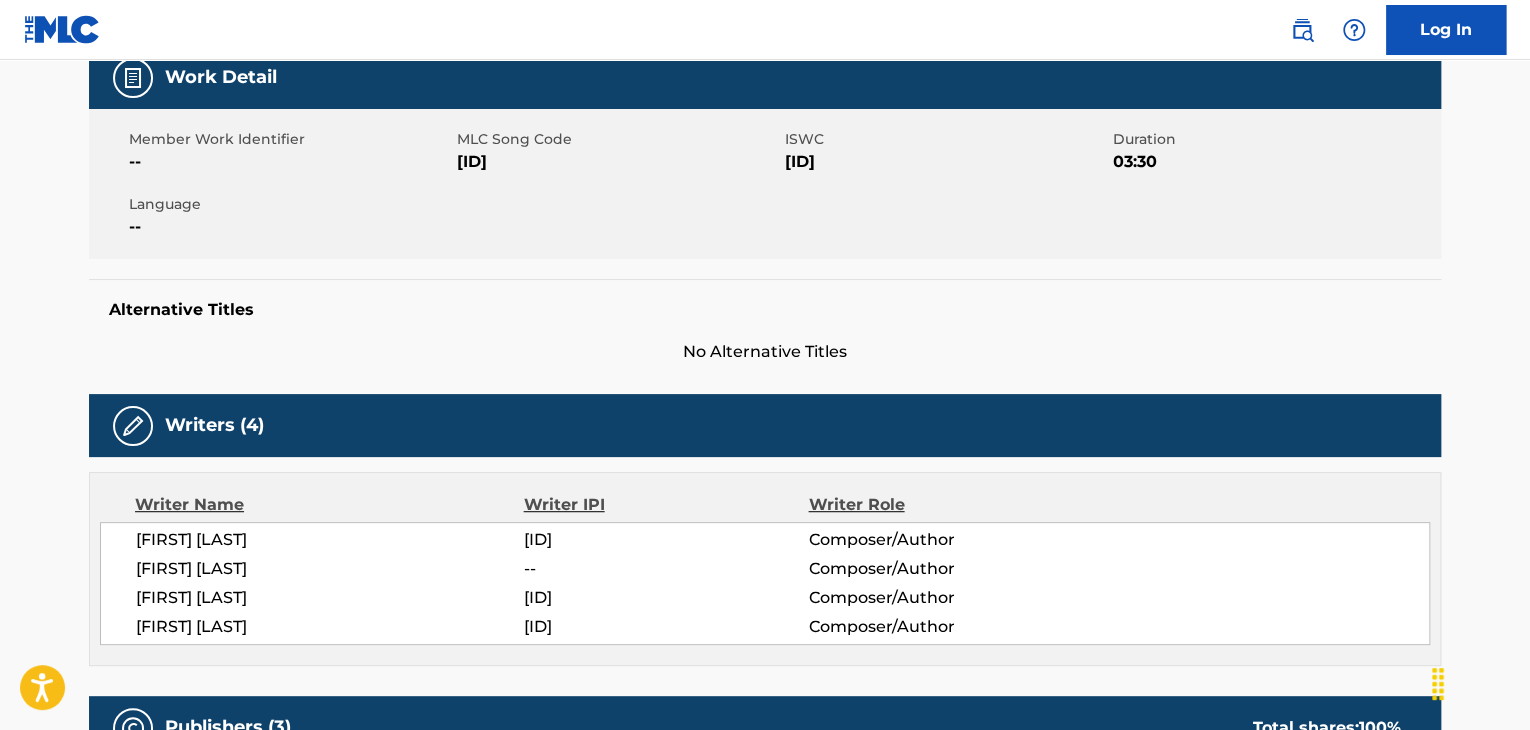 scroll, scrollTop: 333, scrollLeft: 0, axis: vertical 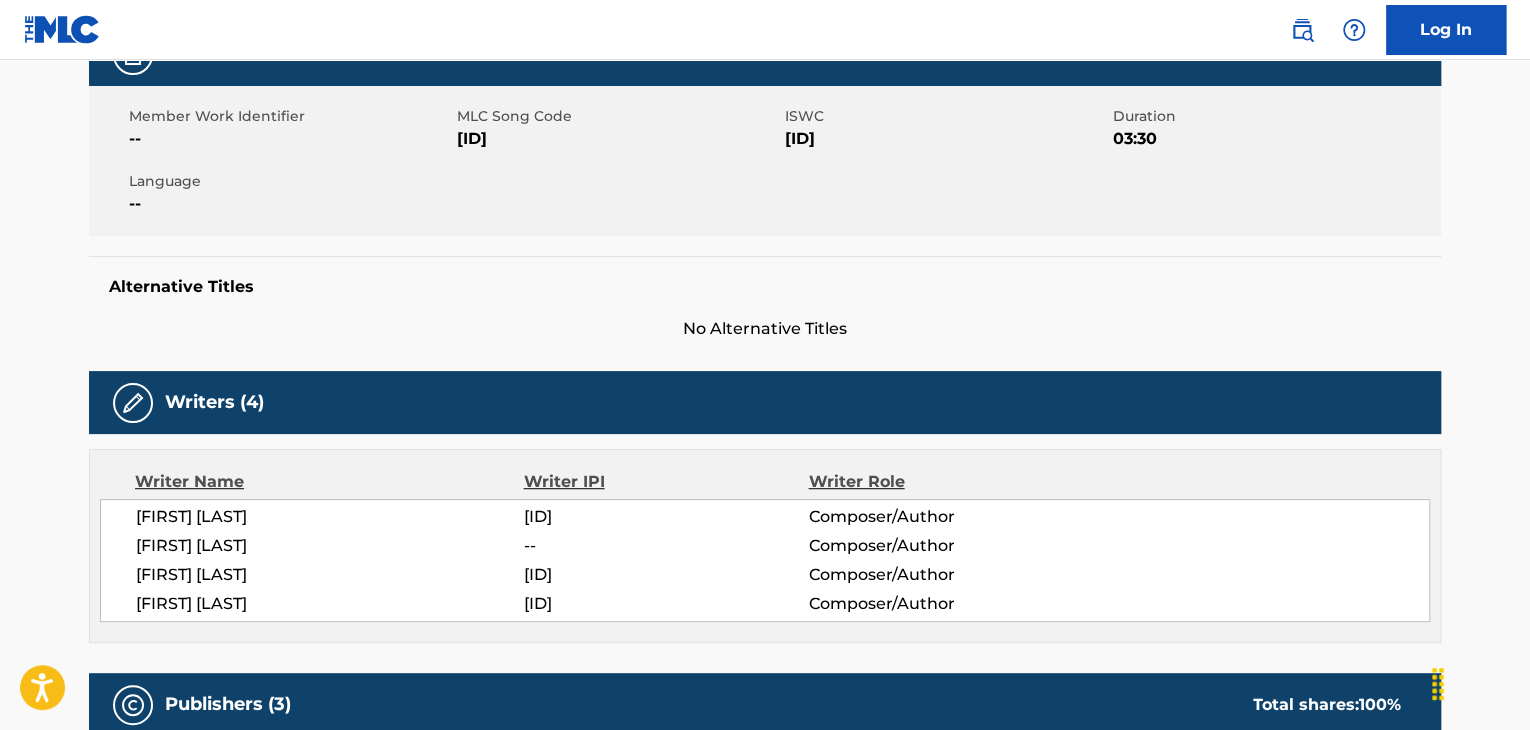 click on "[FIRST] [LAST]" at bounding box center (330, 517) 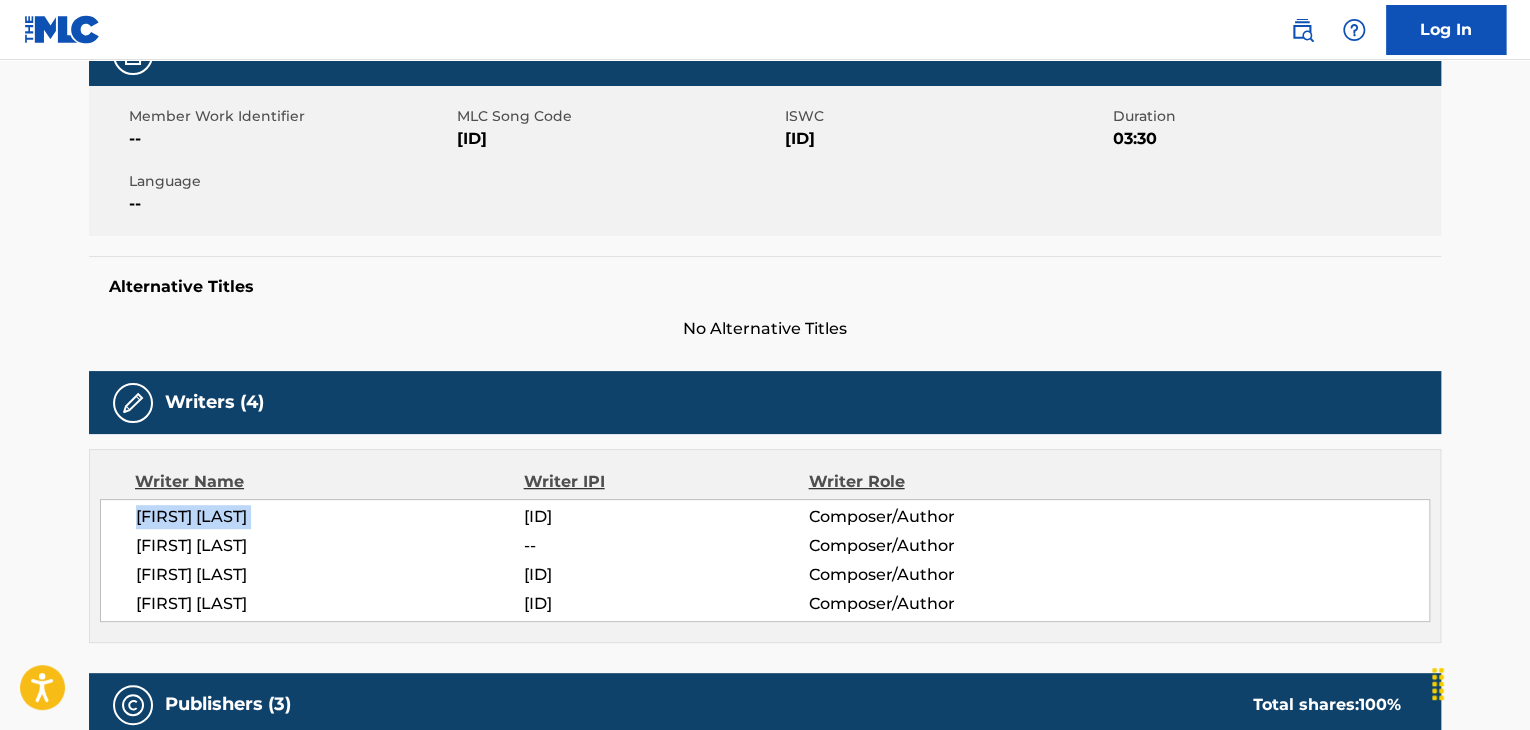 click on "[FIRST] [LAST]" at bounding box center (330, 517) 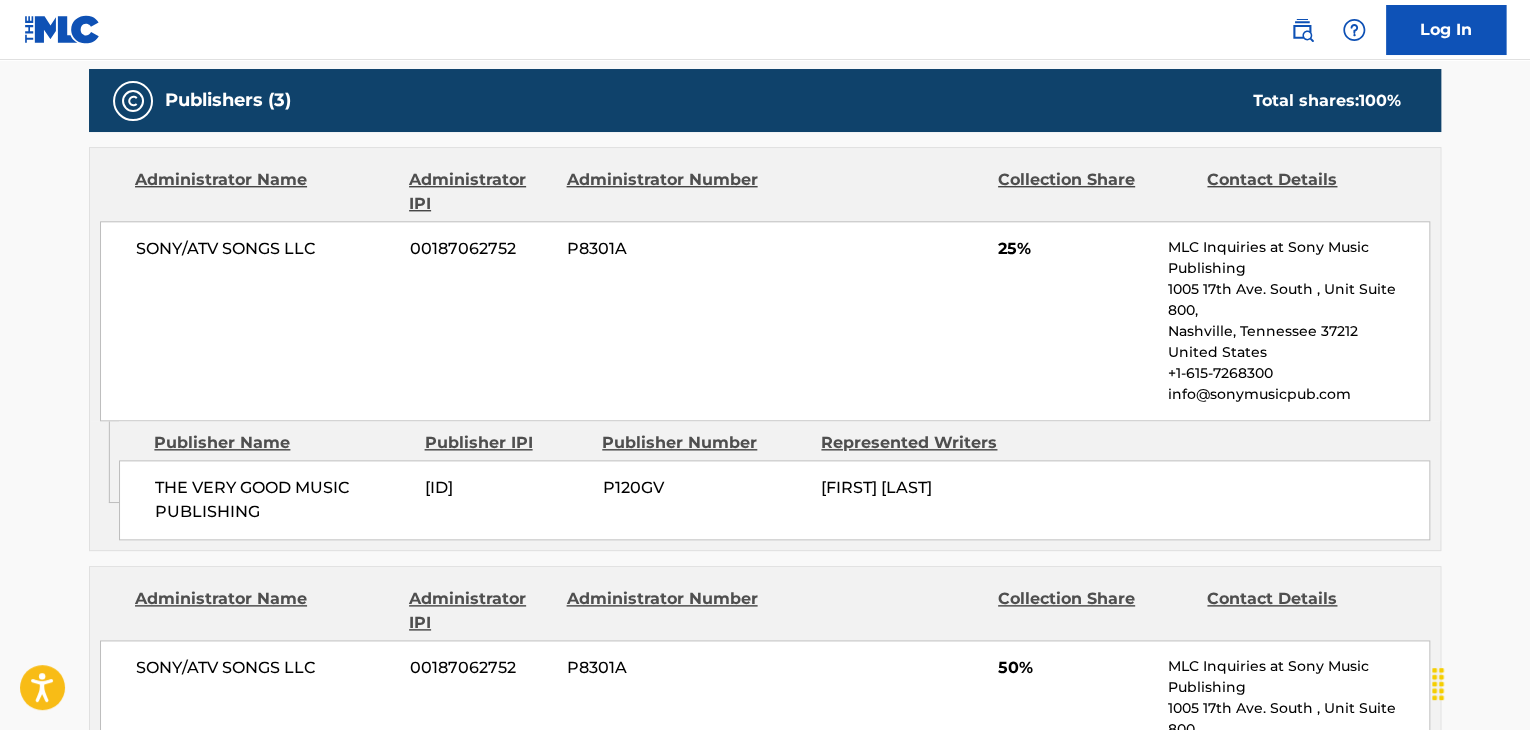 scroll, scrollTop: 1000, scrollLeft: 0, axis: vertical 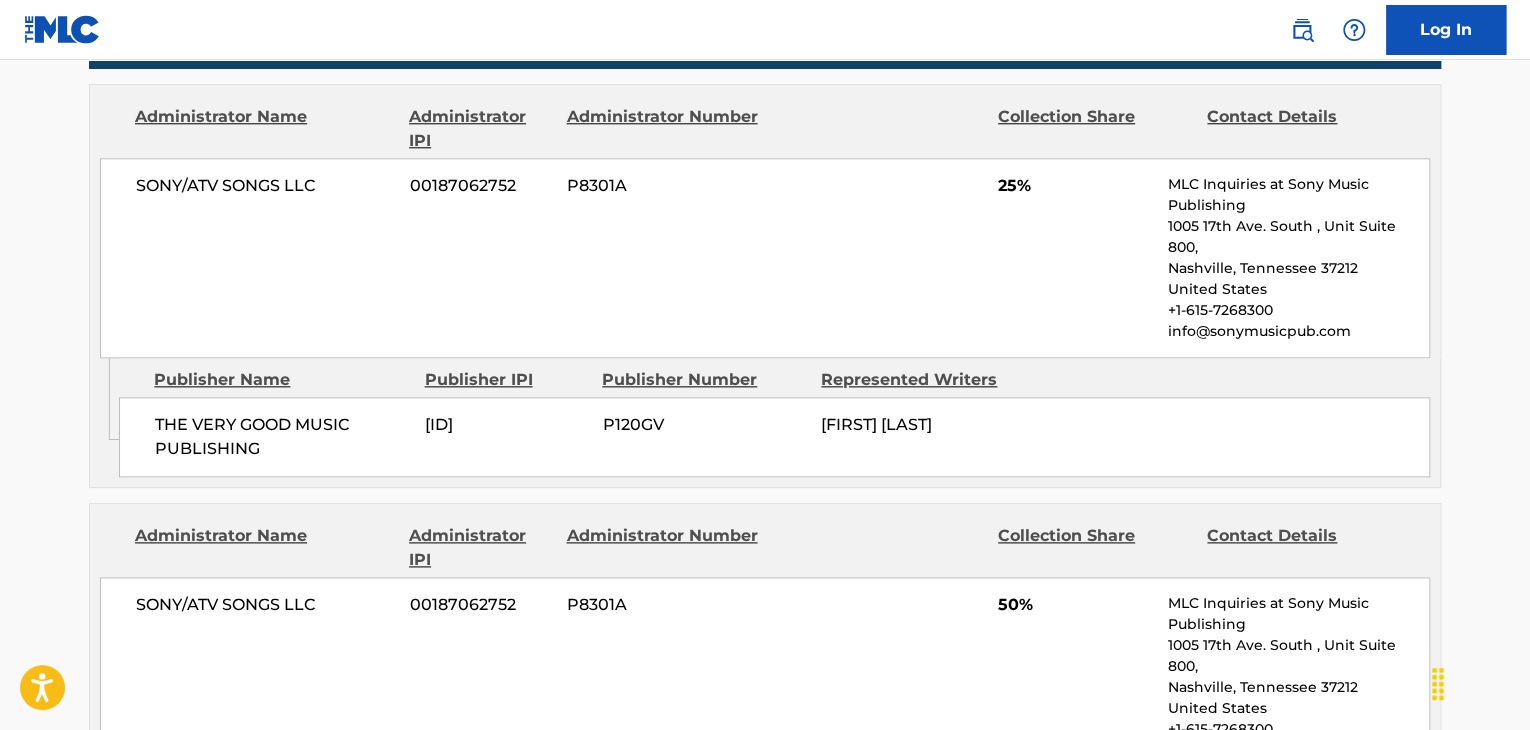 click on "THE VERY GOOD MUSIC PUBLISHING" at bounding box center (282, 437) 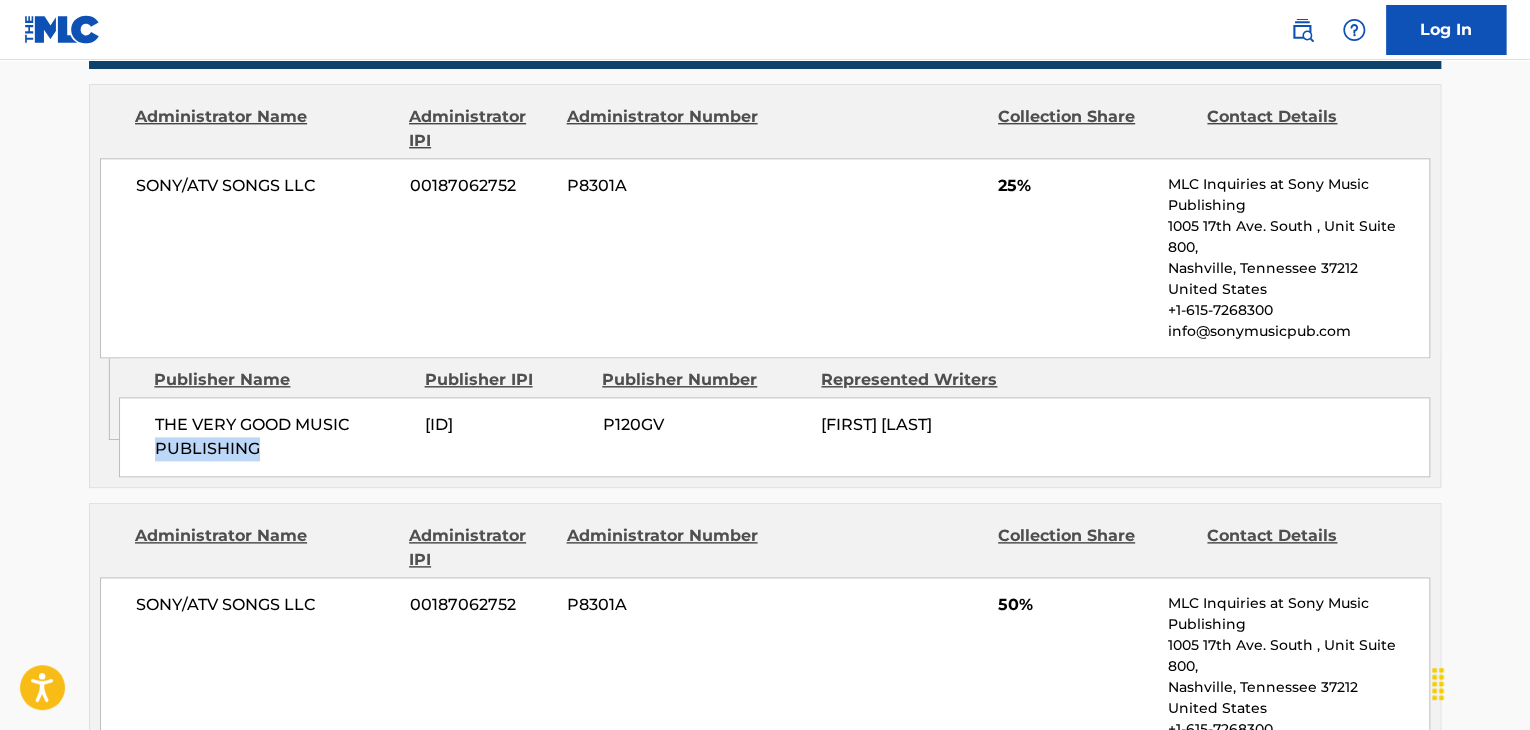 click on "THE VERY GOOD MUSIC PUBLISHING" at bounding box center (282, 437) 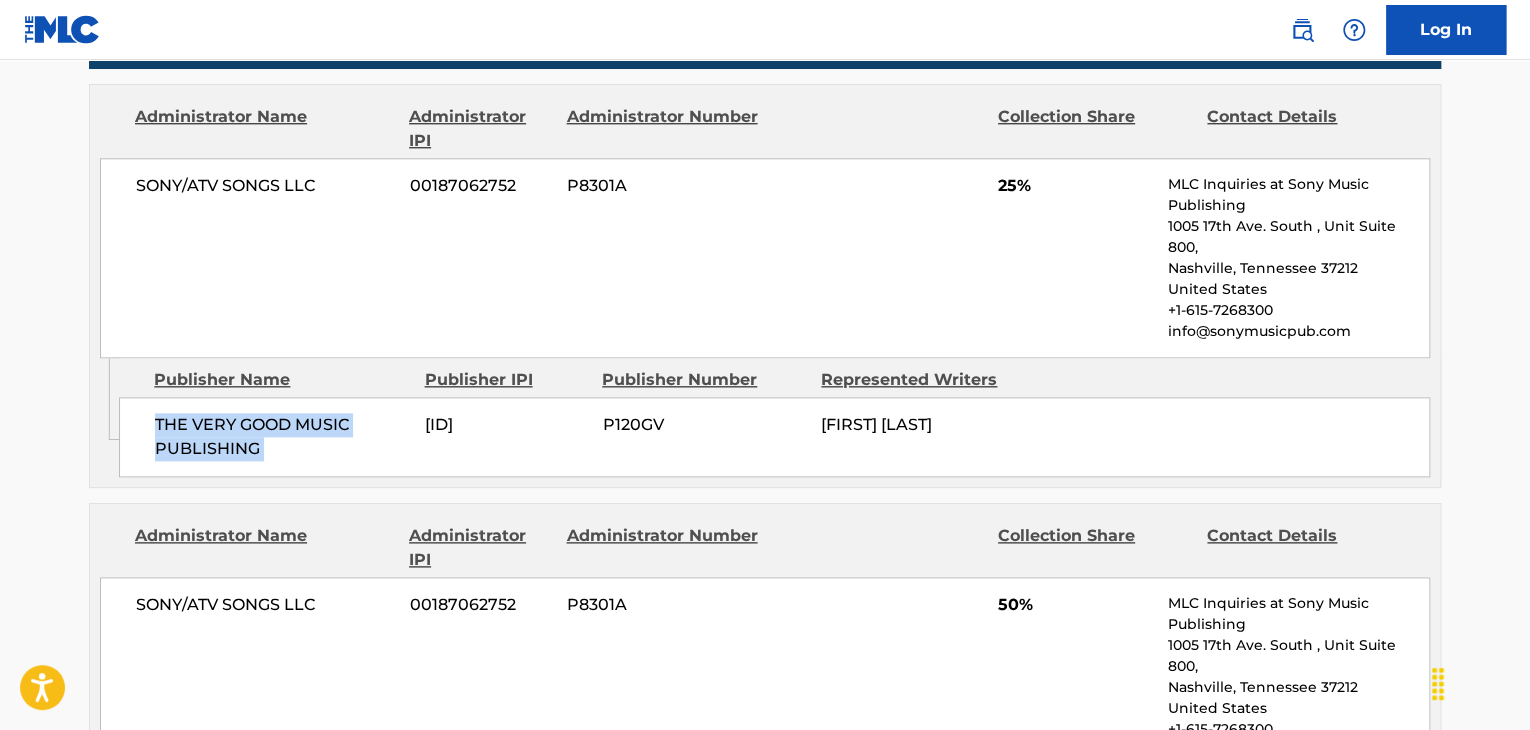 click on "THE VERY GOOD MUSIC PUBLISHING" at bounding box center (282, 437) 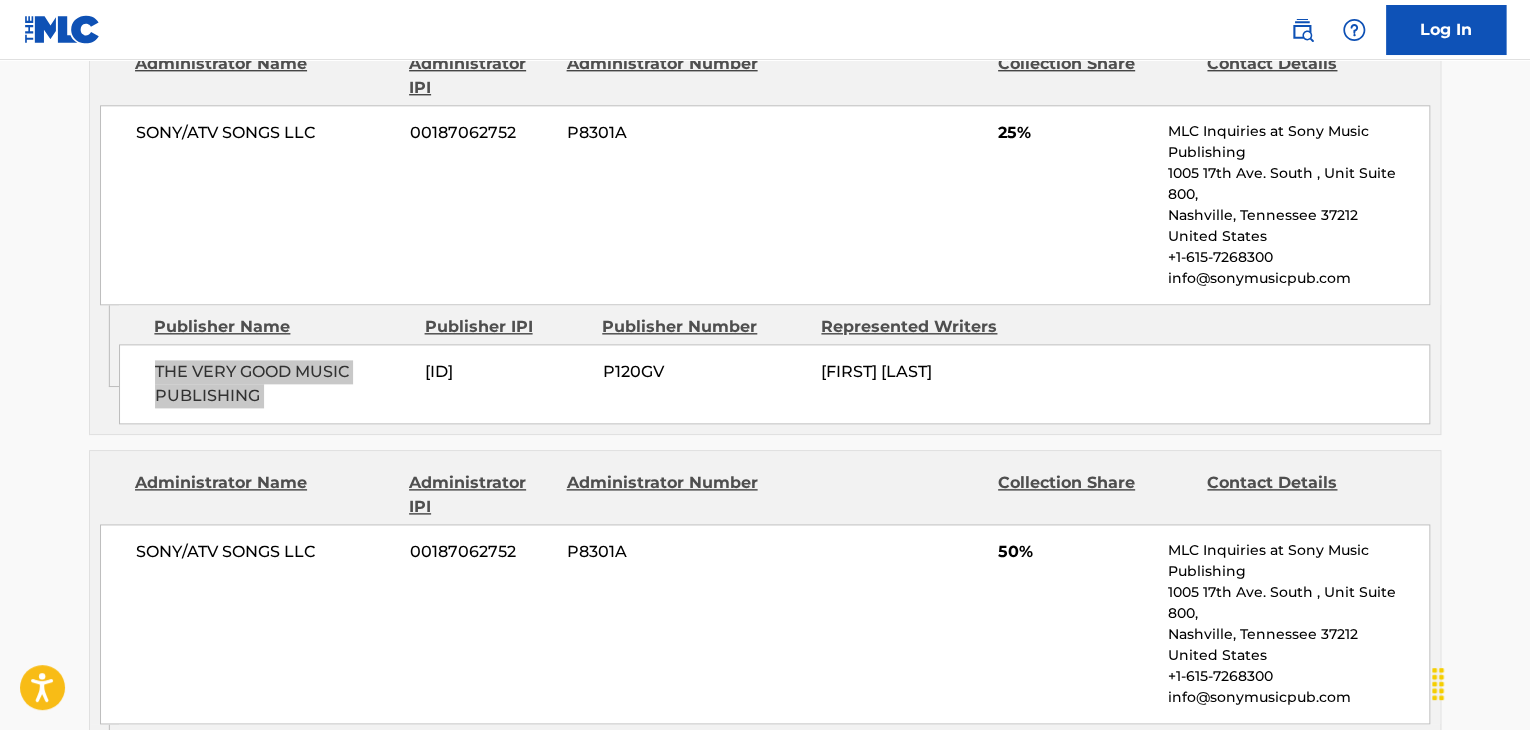 scroll, scrollTop: 1200, scrollLeft: 0, axis: vertical 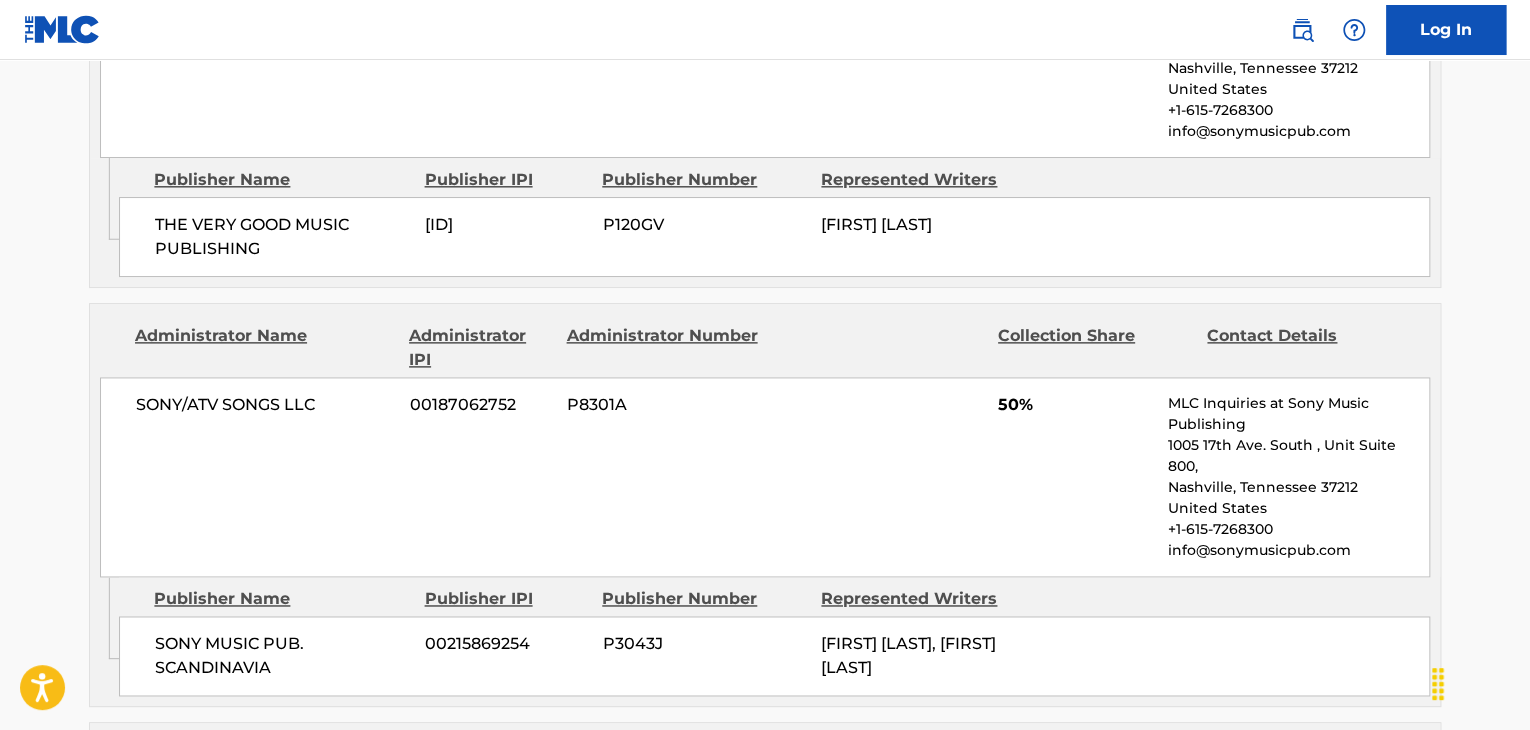 click on "SONY MUSIC PUB. SCANDINAVIA" at bounding box center (282, 656) 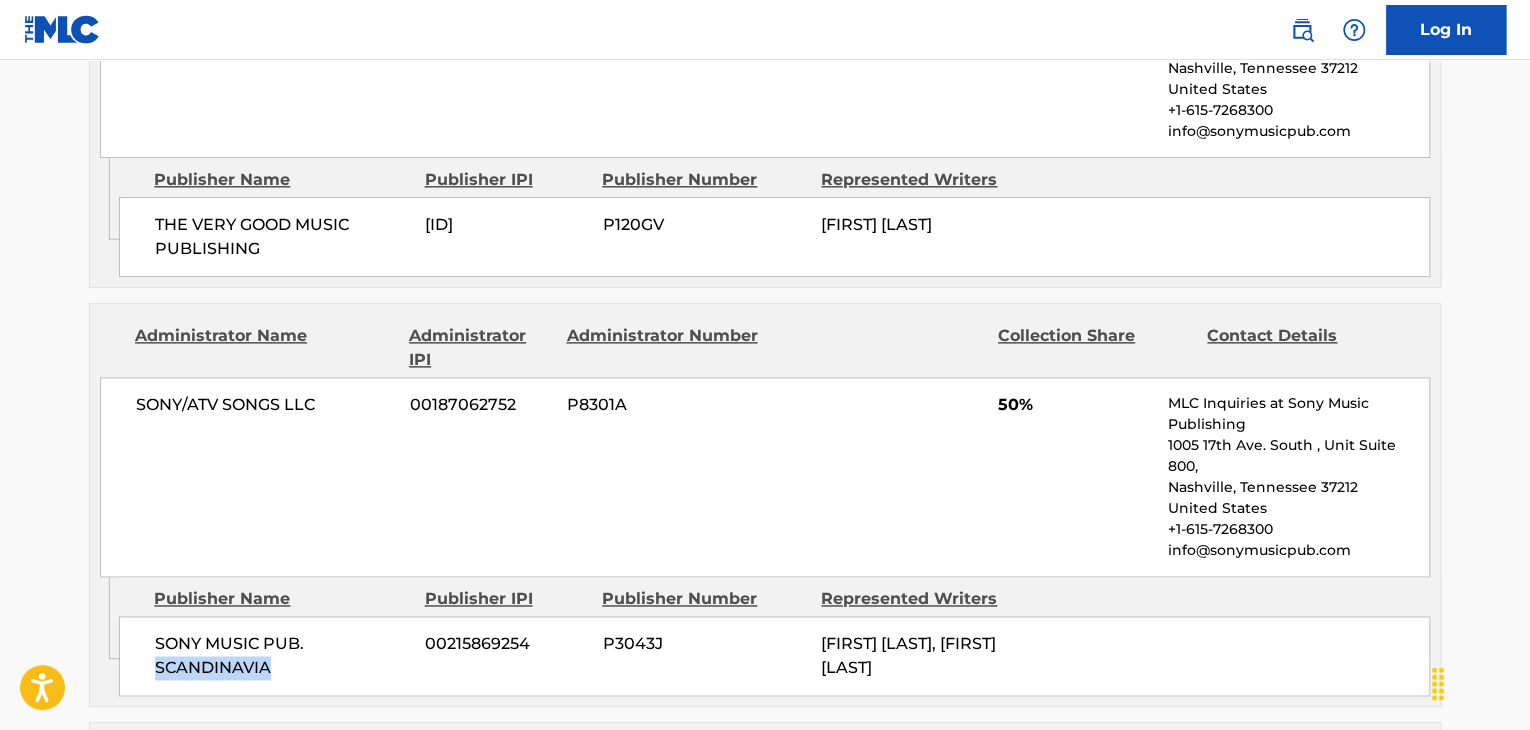 click on "SONY MUSIC PUB. SCANDINAVIA" at bounding box center [282, 656] 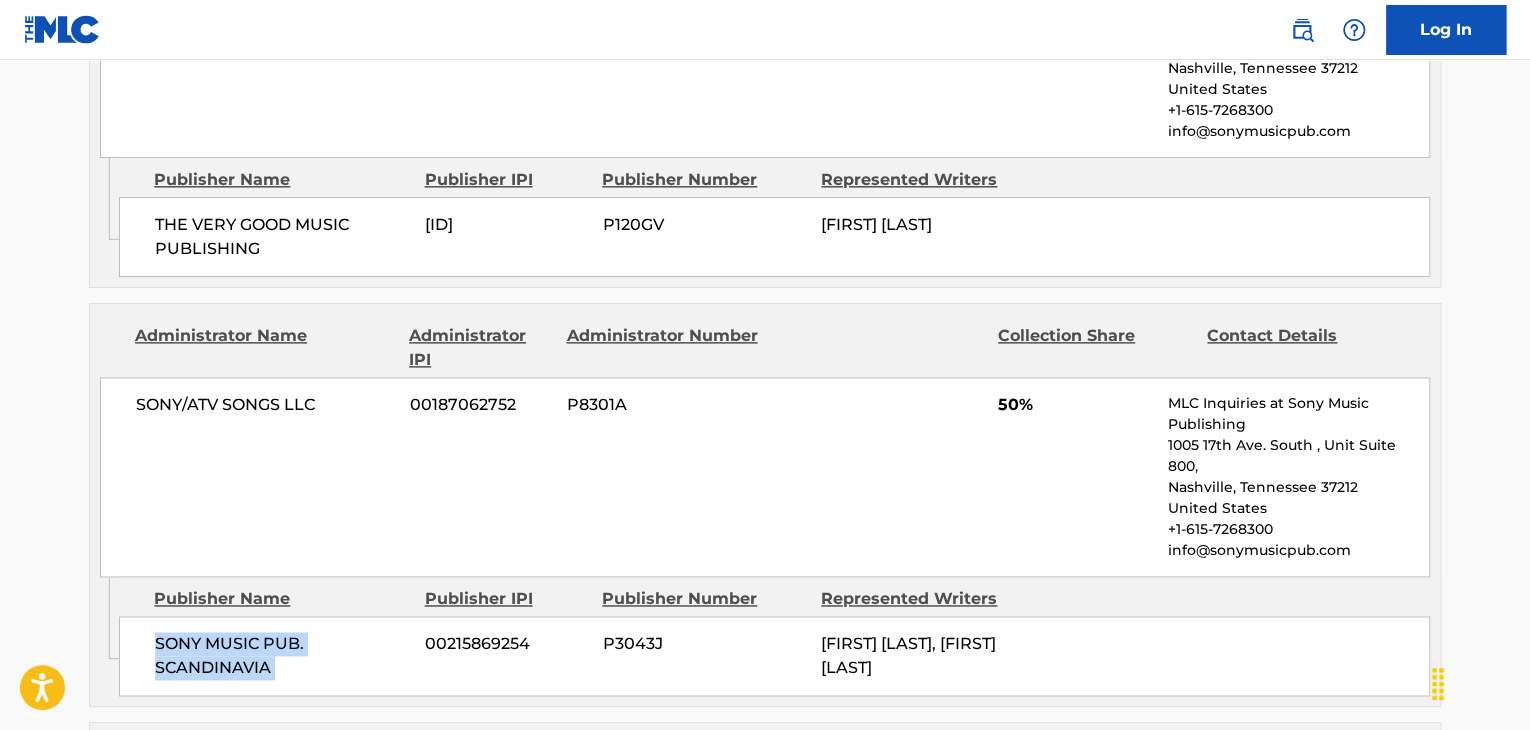 click on "SONY MUSIC PUB. SCANDINAVIA" at bounding box center [282, 656] 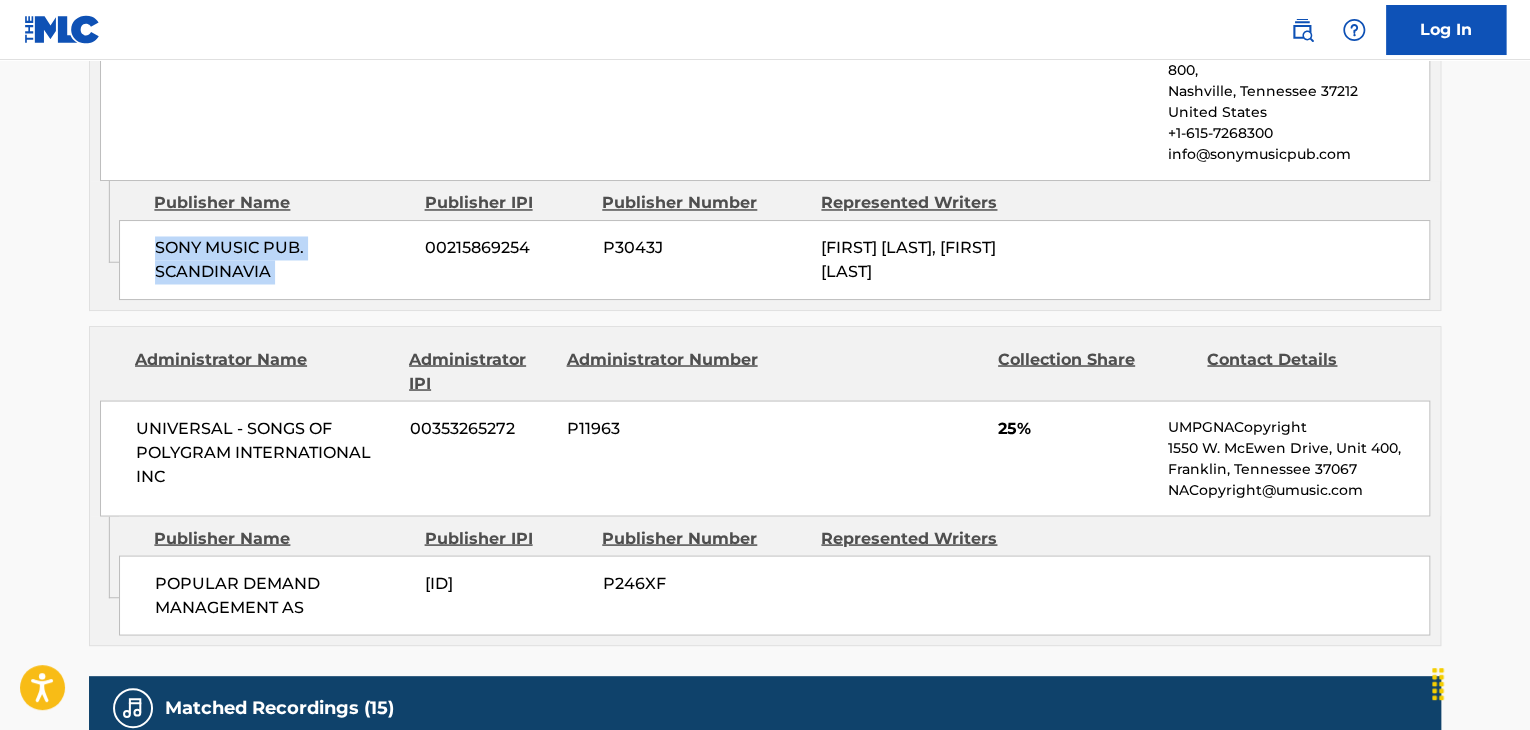 scroll, scrollTop: 1600, scrollLeft: 0, axis: vertical 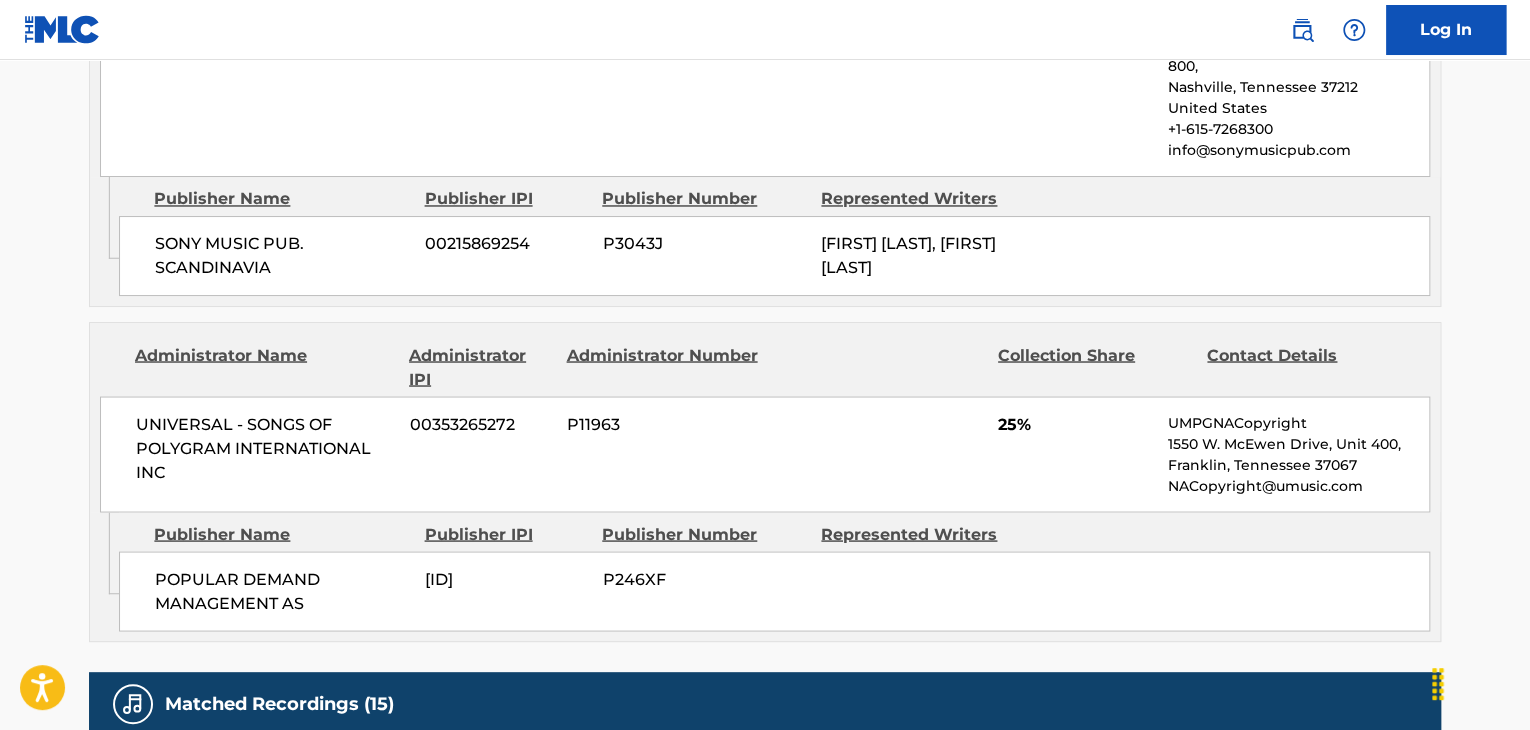 click on "POPULAR DEMAND MANAGEMENT AS" at bounding box center [282, 591] 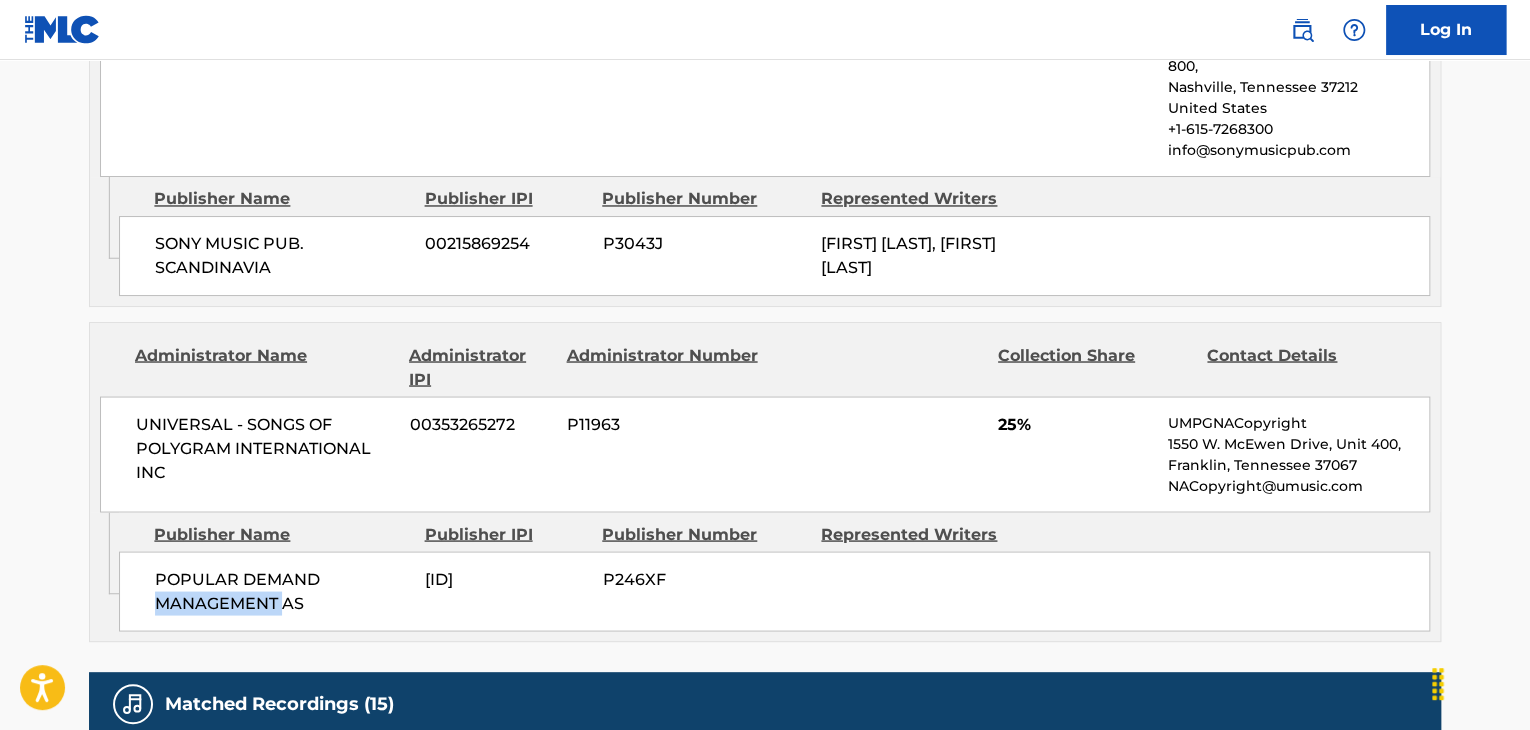 click on "POPULAR DEMAND MANAGEMENT AS" at bounding box center [282, 591] 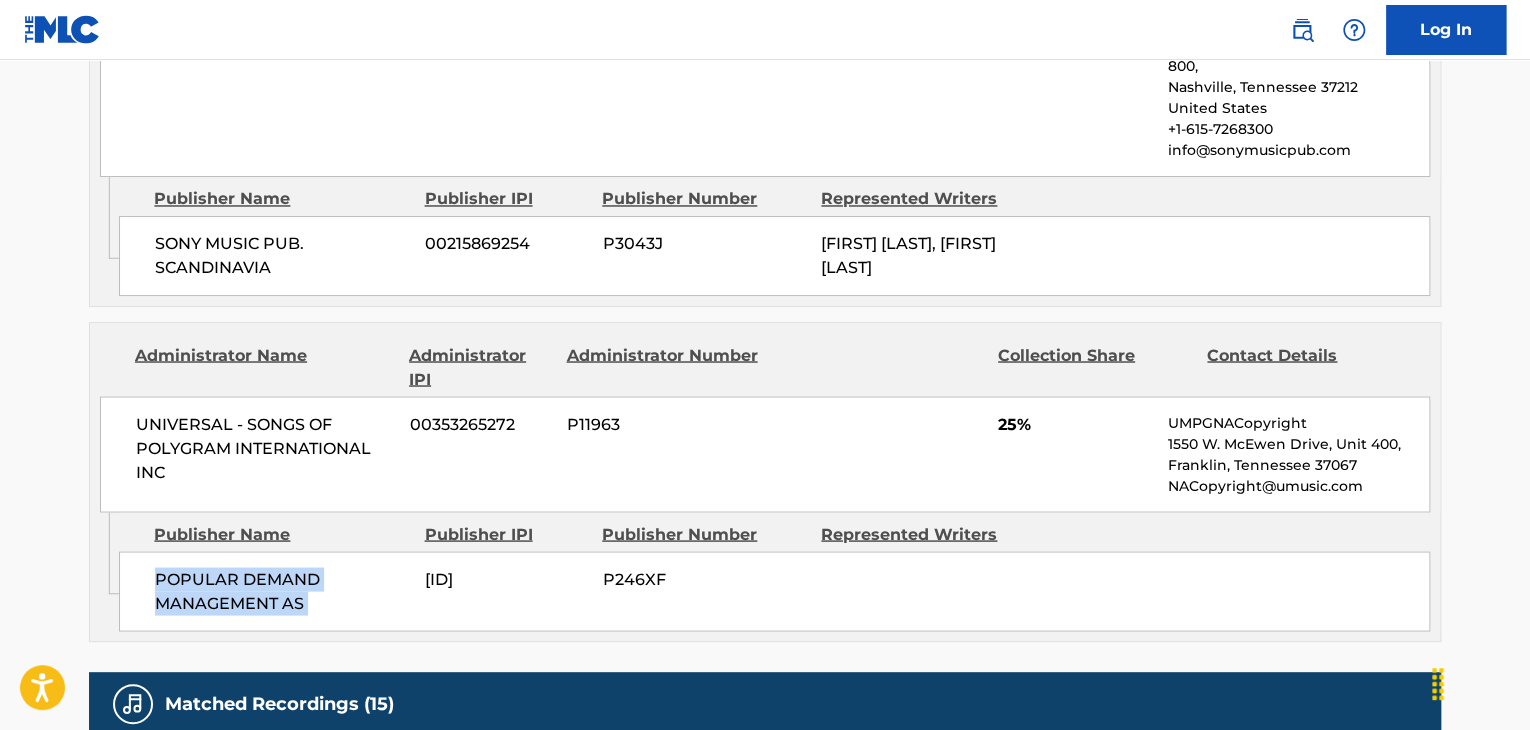 click on "POPULAR DEMAND MANAGEMENT AS" at bounding box center [282, 591] 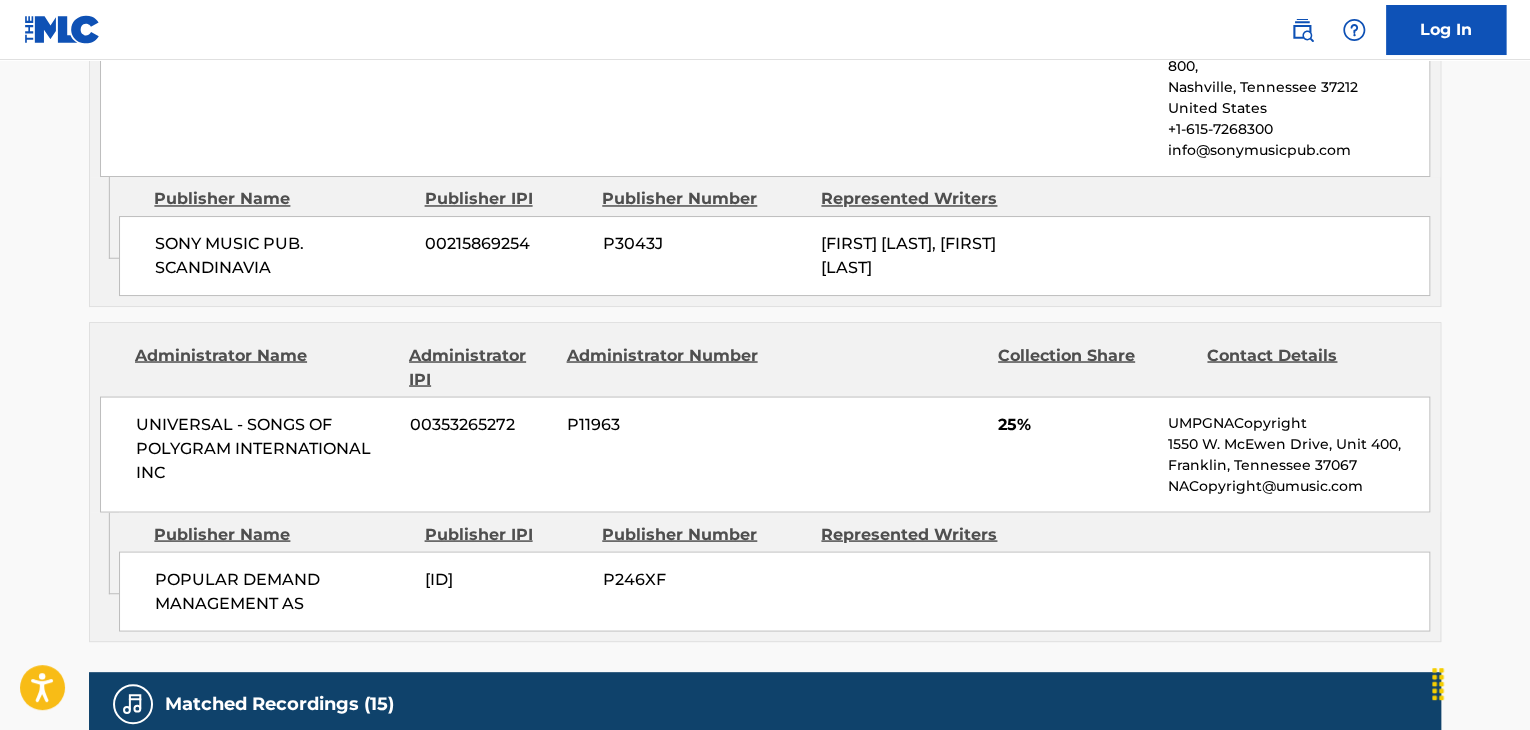 click on "SONY MUSIC PUB. SCANDINAVIA" at bounding box center (282, 256) 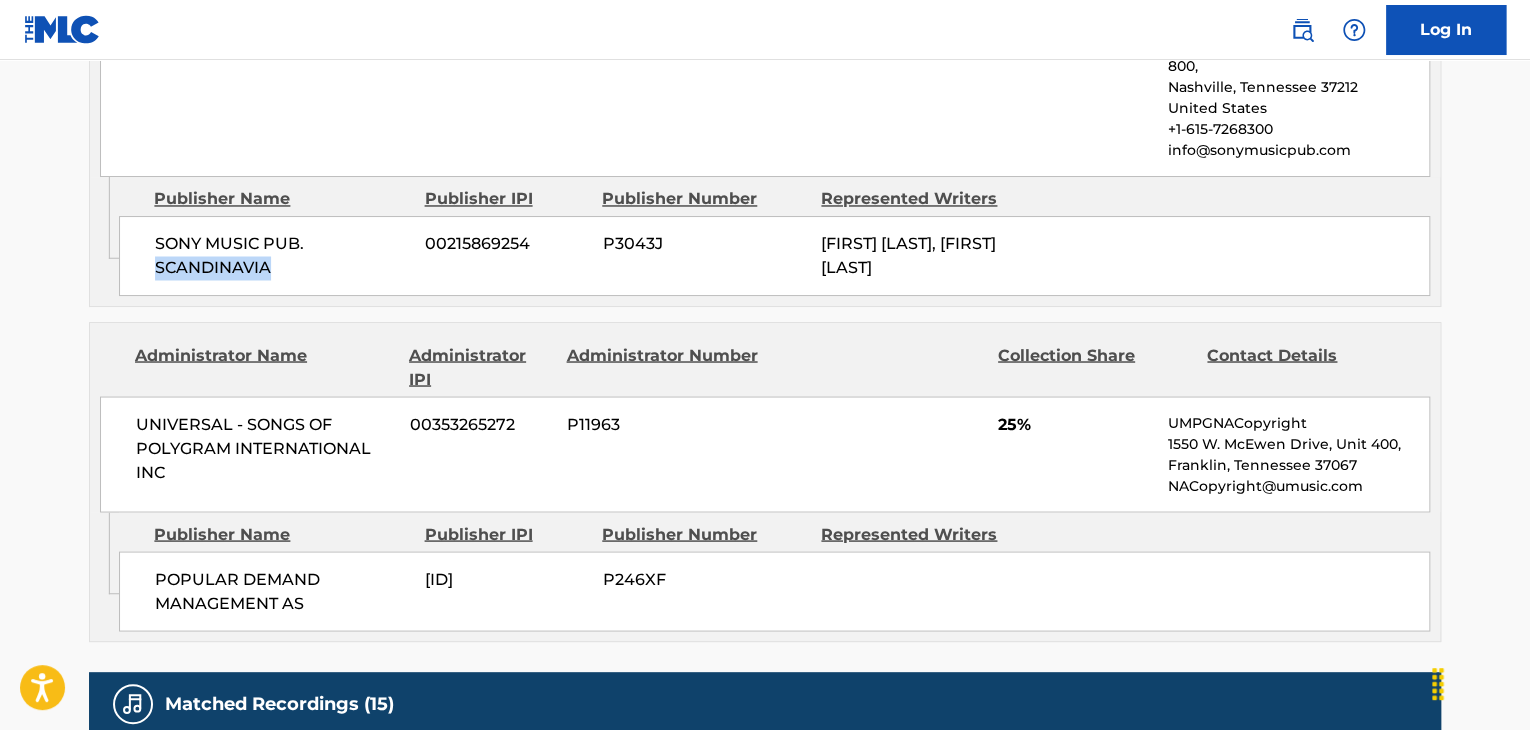 click on "SONY MUSIC PUB. SCANDINAVIA" at bounding box center (282, 256) 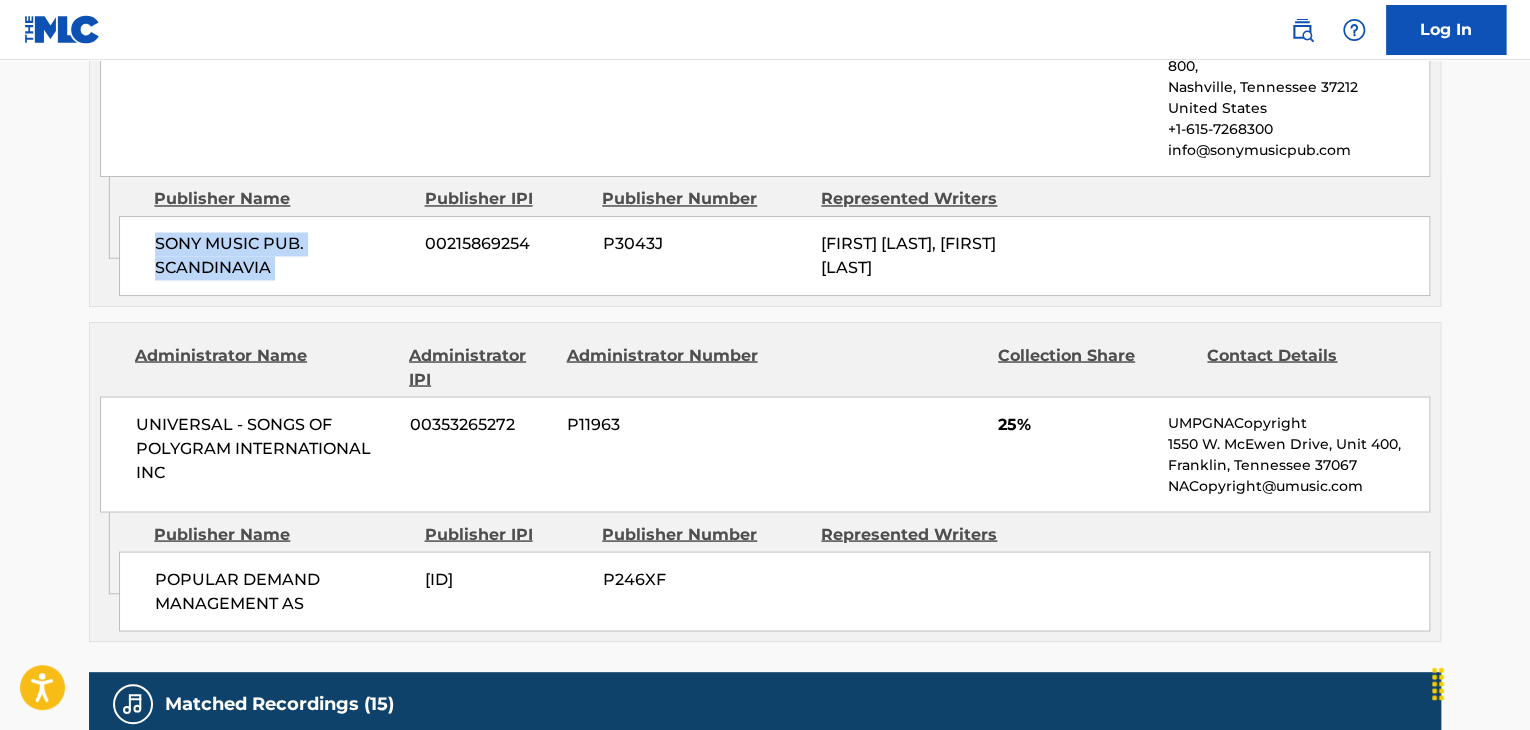 click on "SONY MUSIC PUB. SCANDINAVIA" at bounding box center [282, 256] 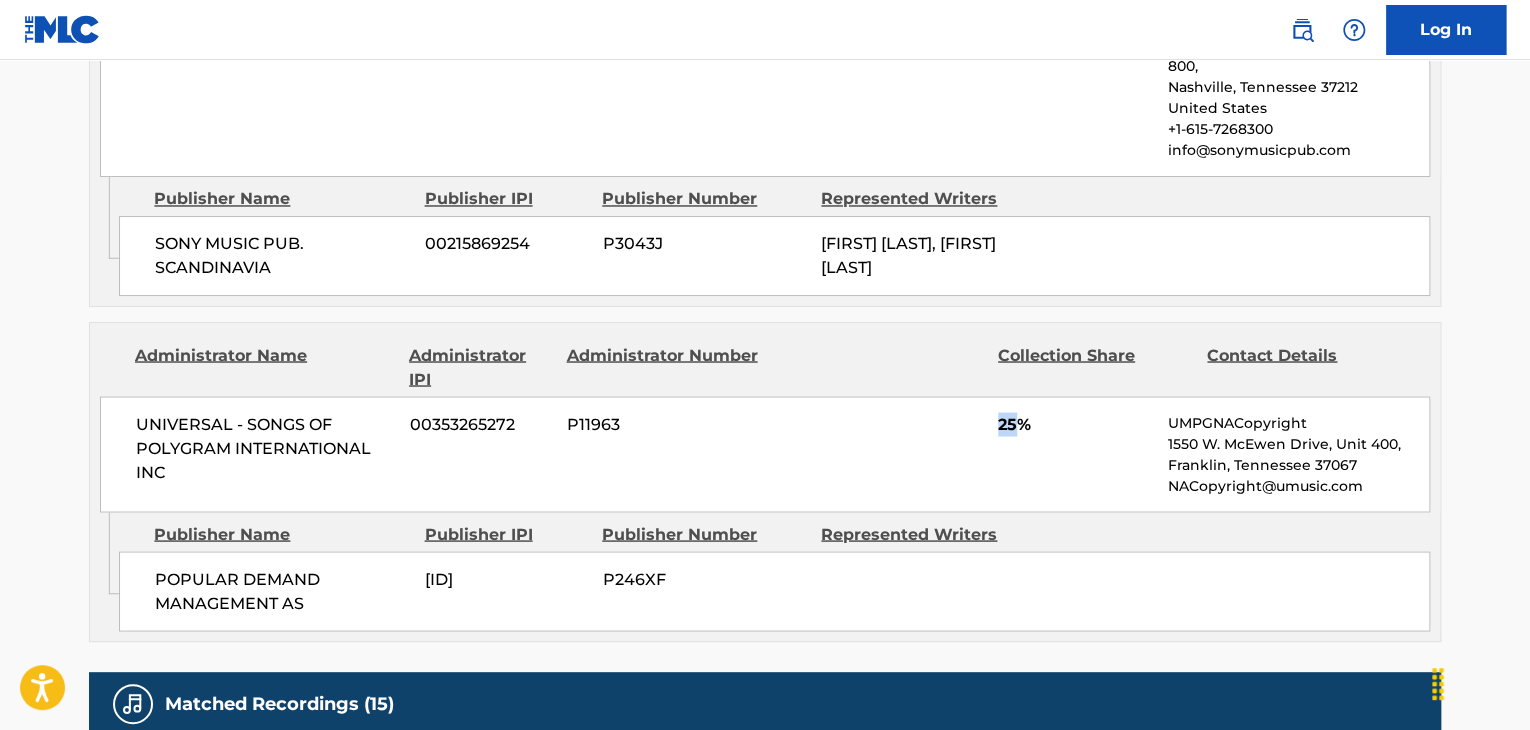 drag, startPoint x: 1017, startPoint y: 386, endPoint x: 982, endPoint y: 397, distance: 36.687874 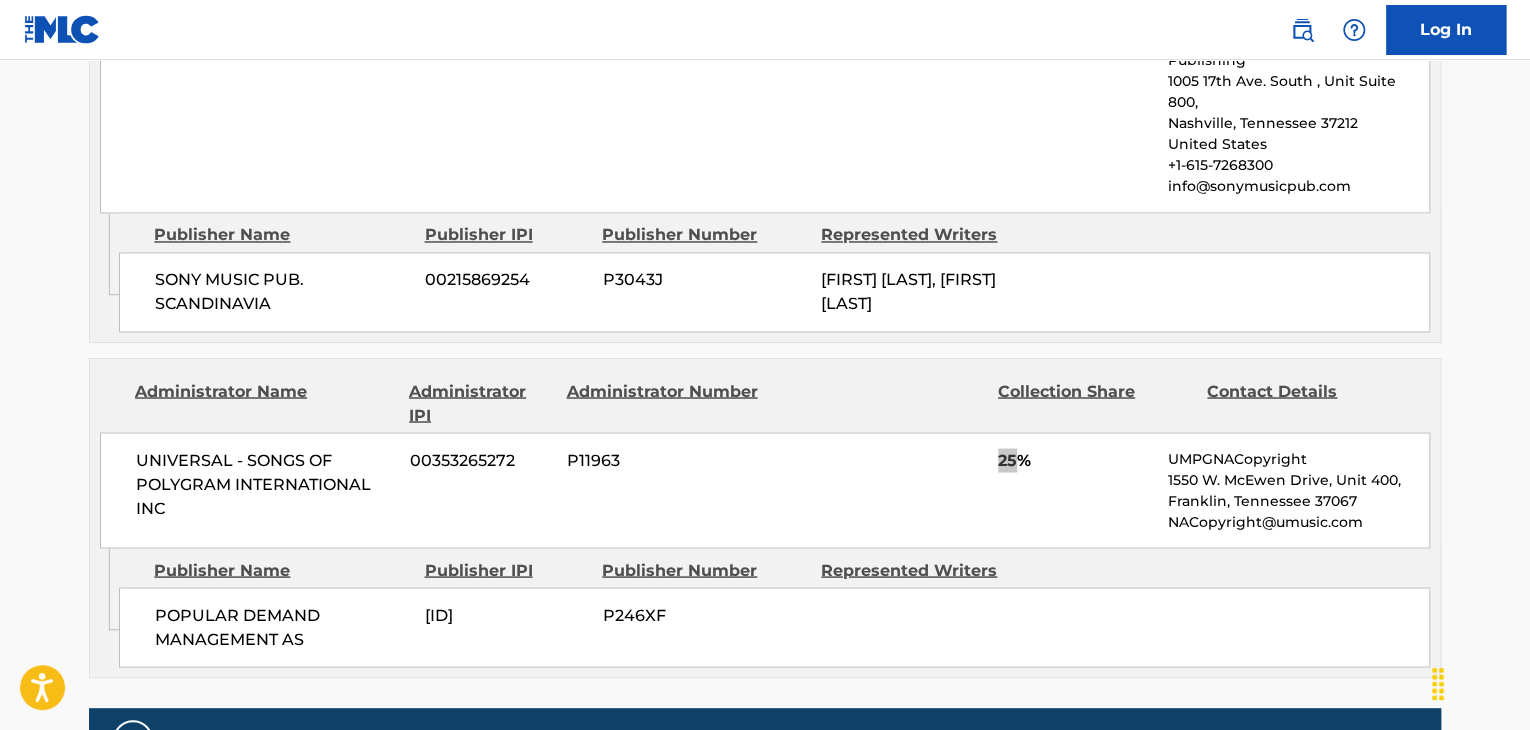 scroll, scrollTop: 1533, scrollLeft: 0, axis: vertical 